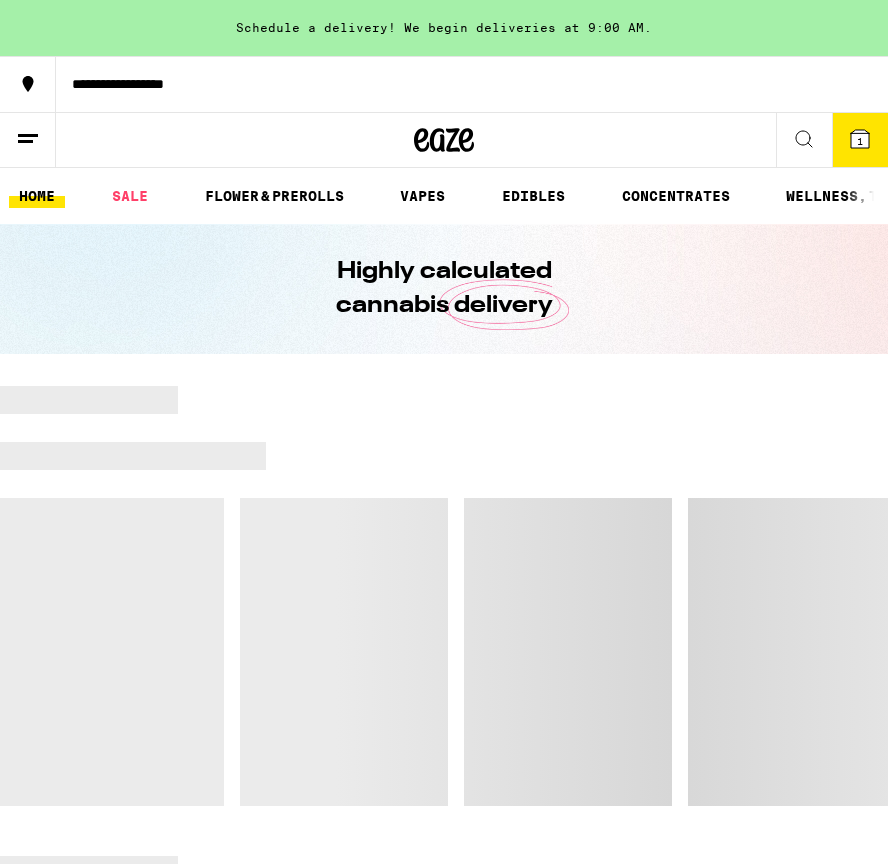 scroll, scrollTop: 0, scrollLeft: 0, axis: both 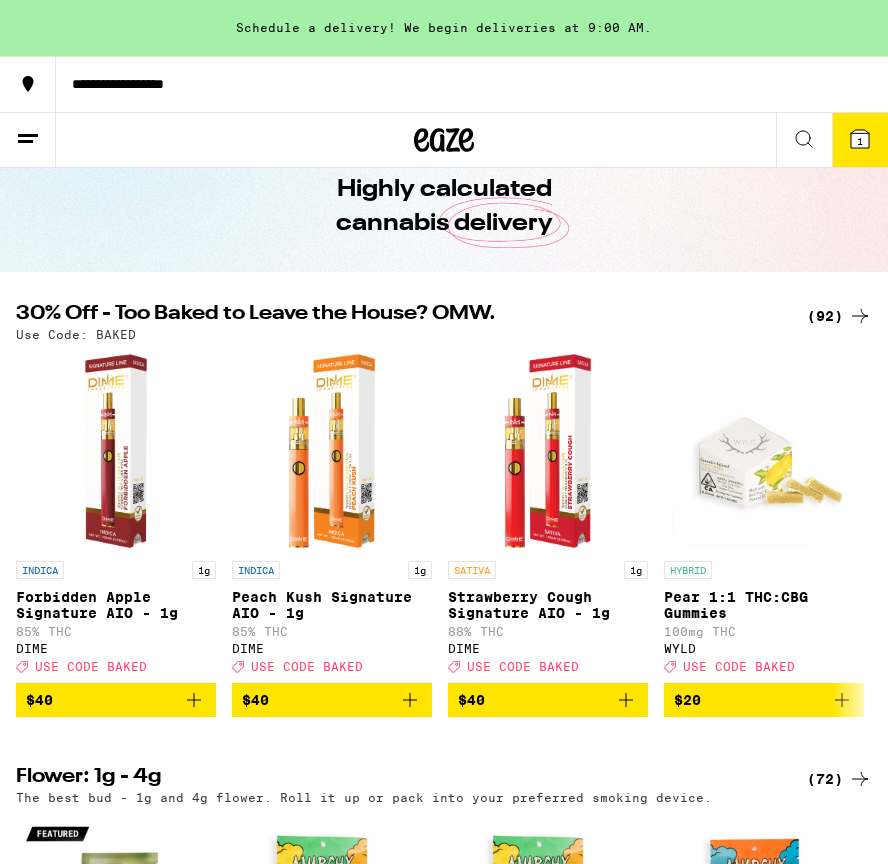click on "(92)" at bounding box center [839, 316] 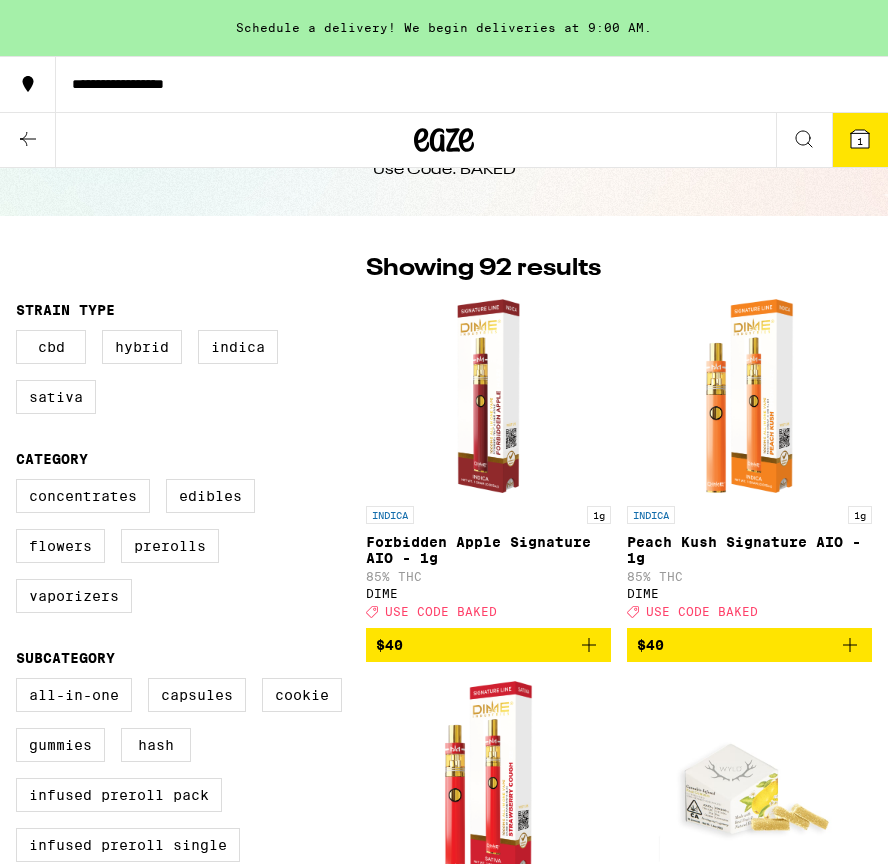 scroll, scrollTop: 0, scrollLeft: 0, axis: both 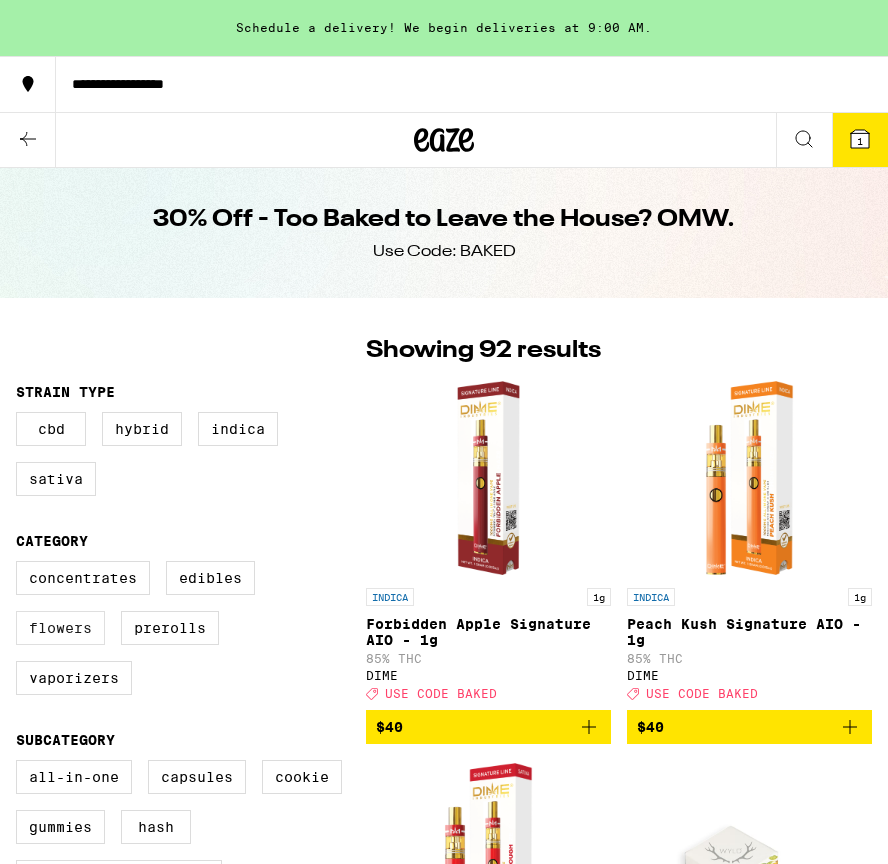 click on "Flowers" at bounding box center [60, 628] 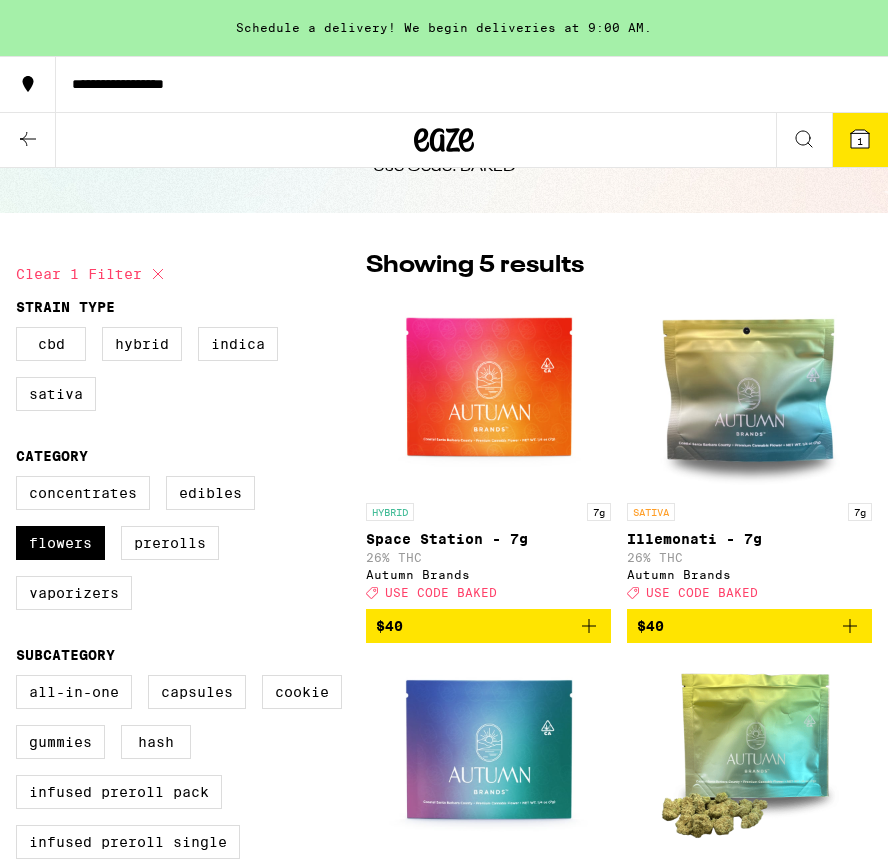 scroll, scrollTop: 85, scrollLeft: 0, axis: vertical 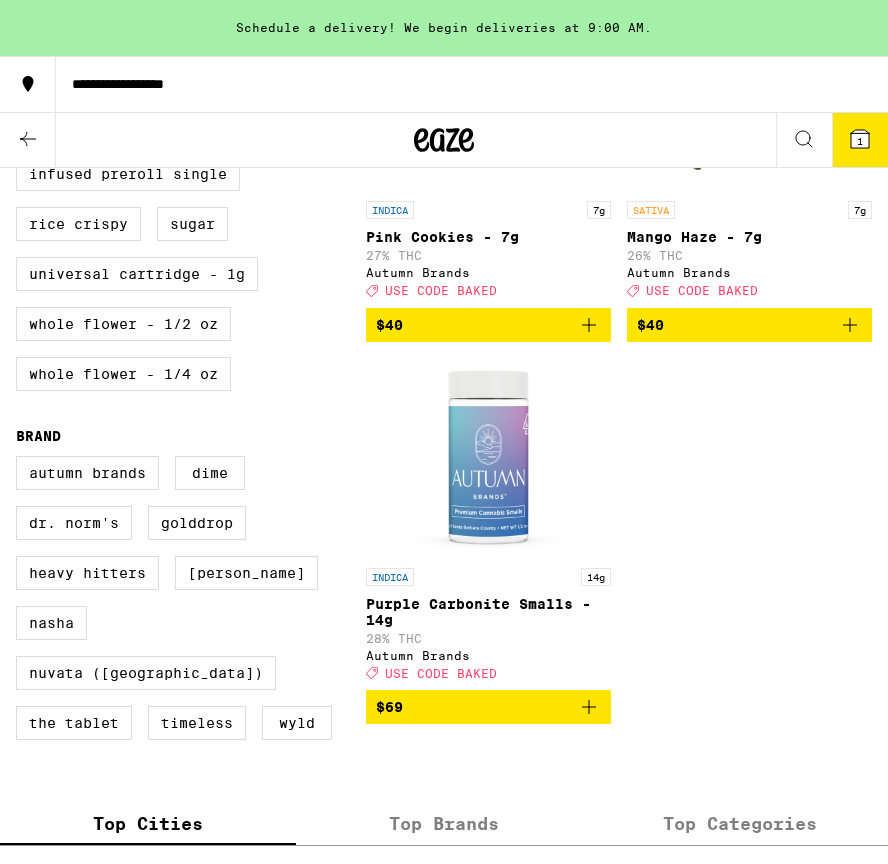 click on "All-In-One Capsules Cookie Gummies Hash Infused Preroll Pack Infused Preroll Single Rice Crispy Sugar Universal Cartridge - 1g Whole Flower - 1/2 oz Whole Flower - 1/4 oz" at bounding box center (191, 207) 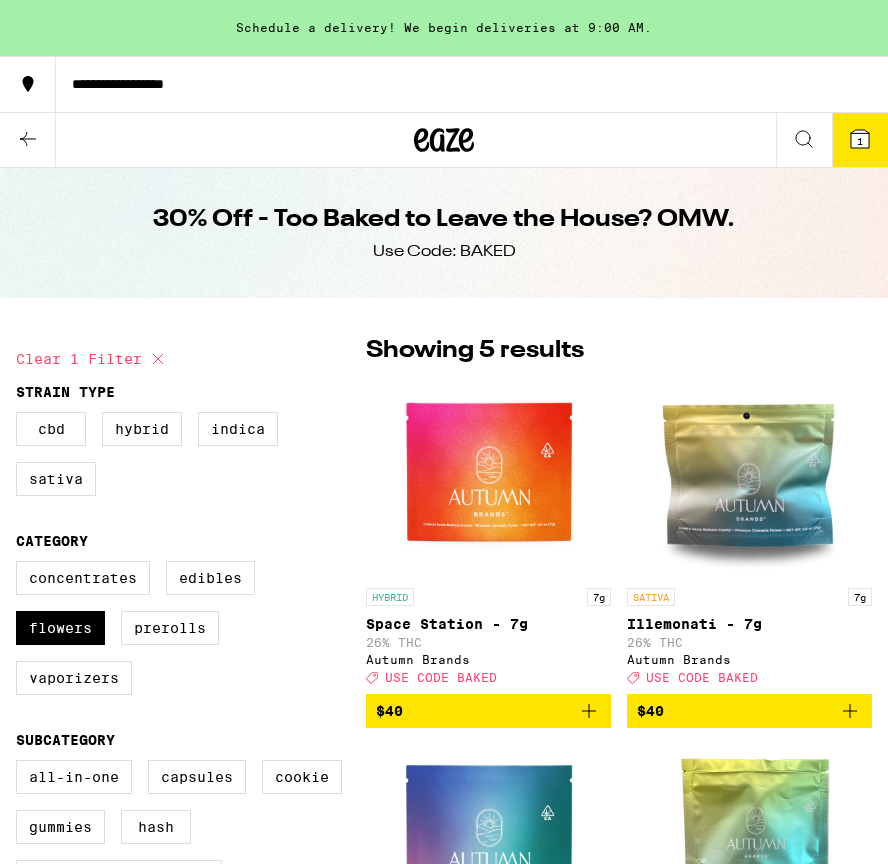 scroll, scrollTop: 0, scrollLeft: 0, axis: both 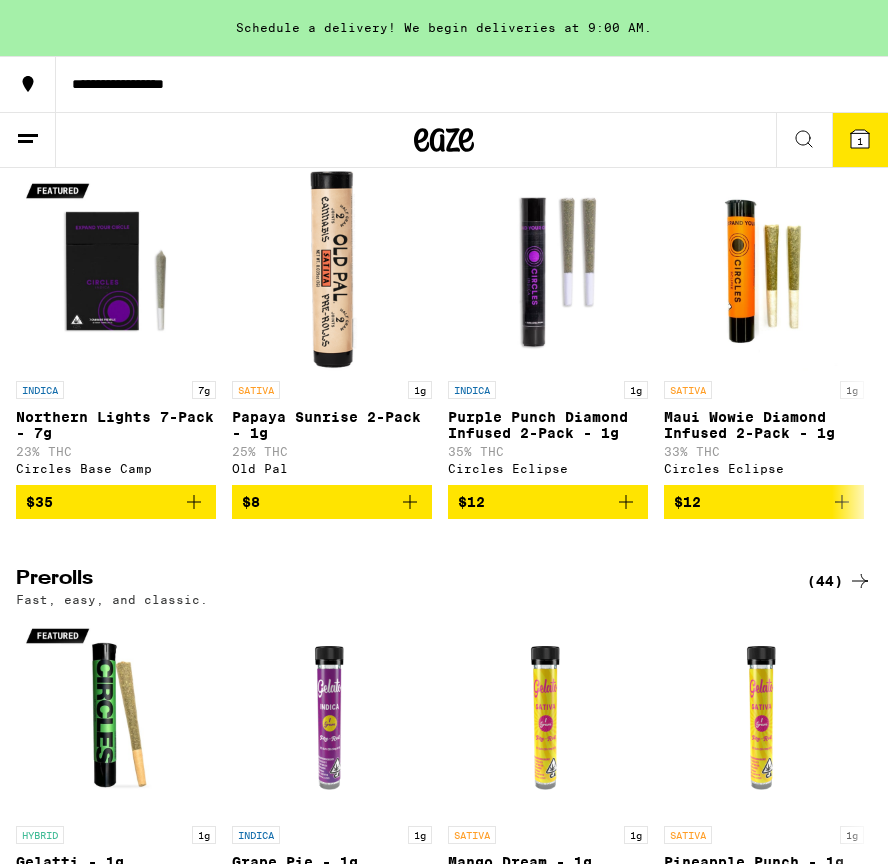 click 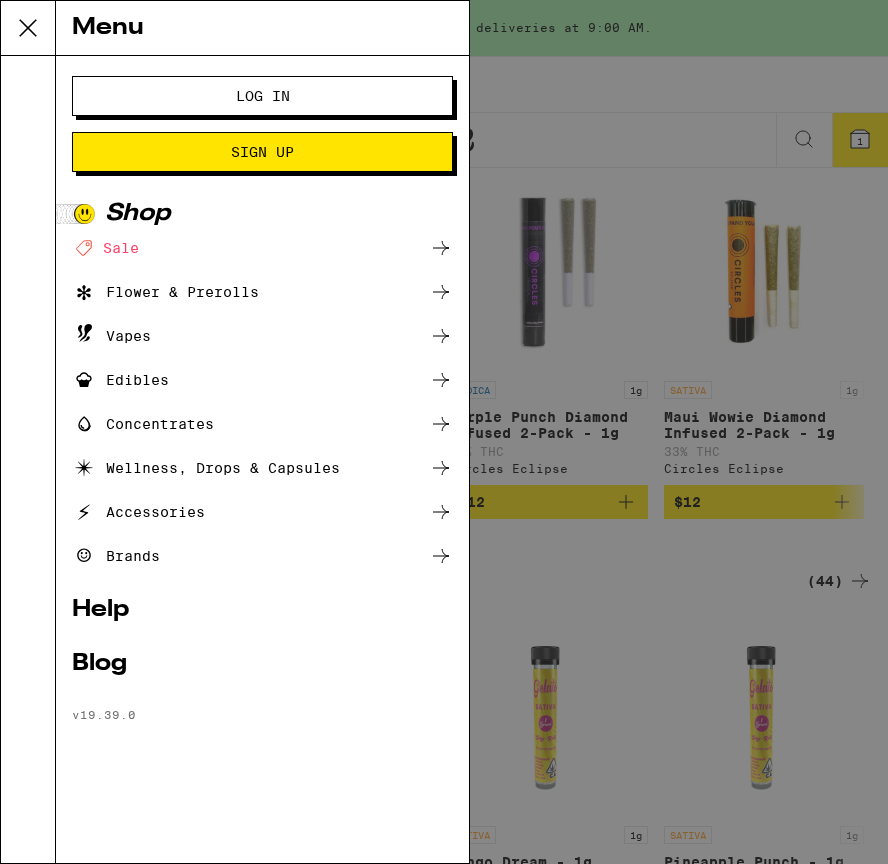 click on "Flower & Prerolls" at bounding box center (165, 292) 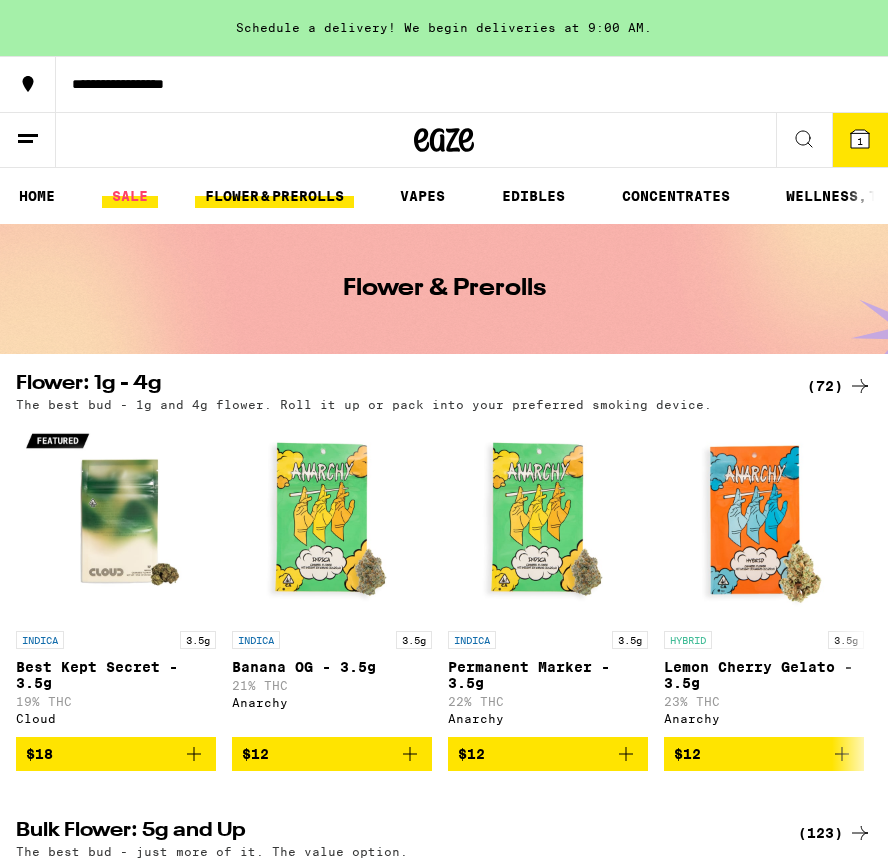 scroll, scrollTop: 0, scrollLeft: 0, axis: both 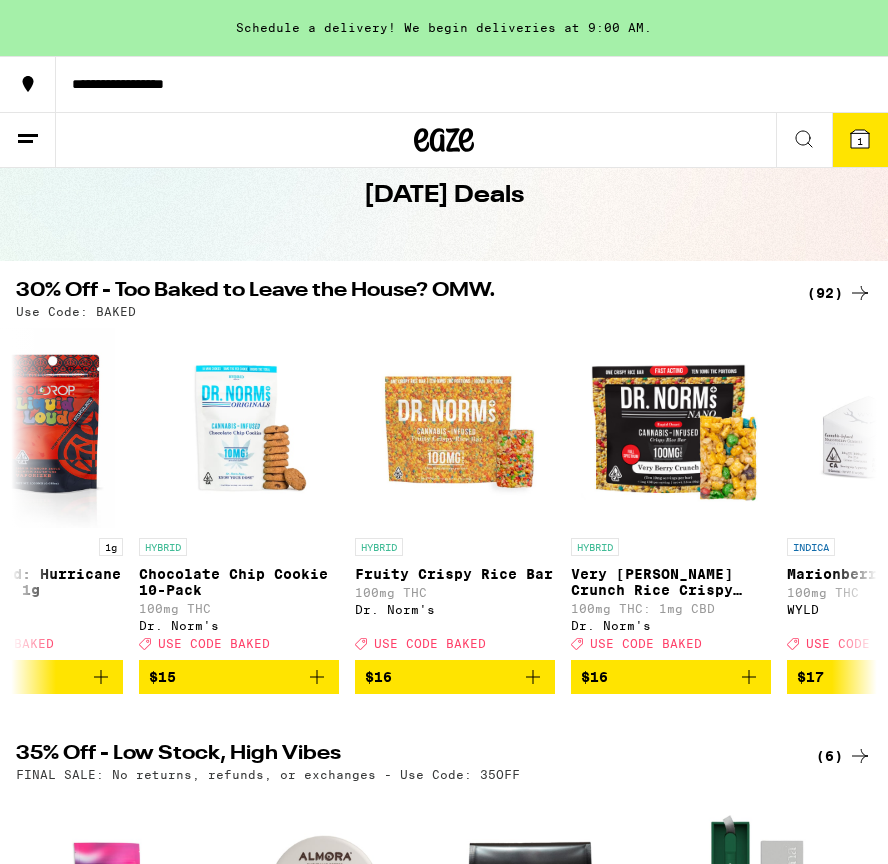 click on "(92)" at bounding box center (839, 293) 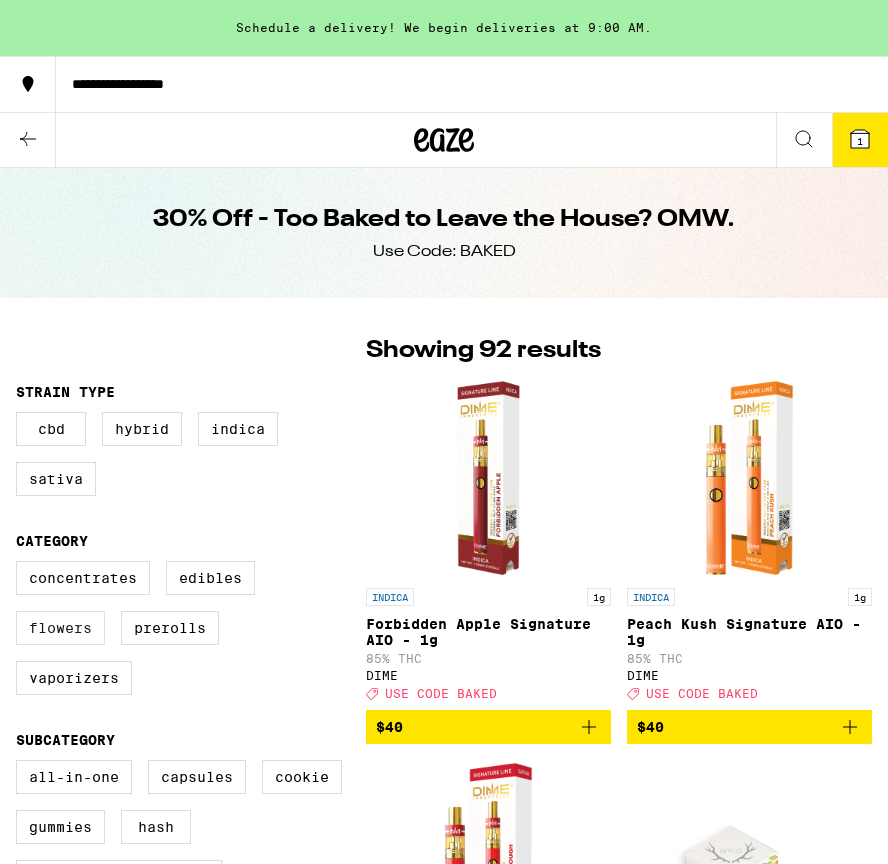click on "Flowers" at bounding box center [60, 628] 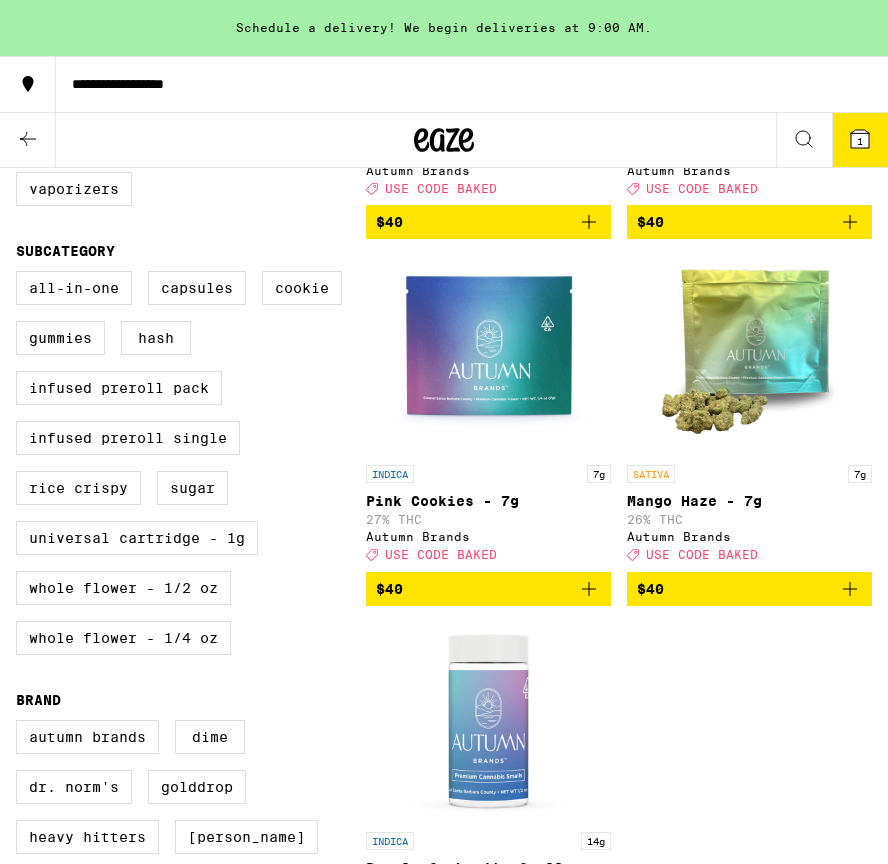 scroll, scrollTop: 494, scrollLeft: 0, axis: vertical 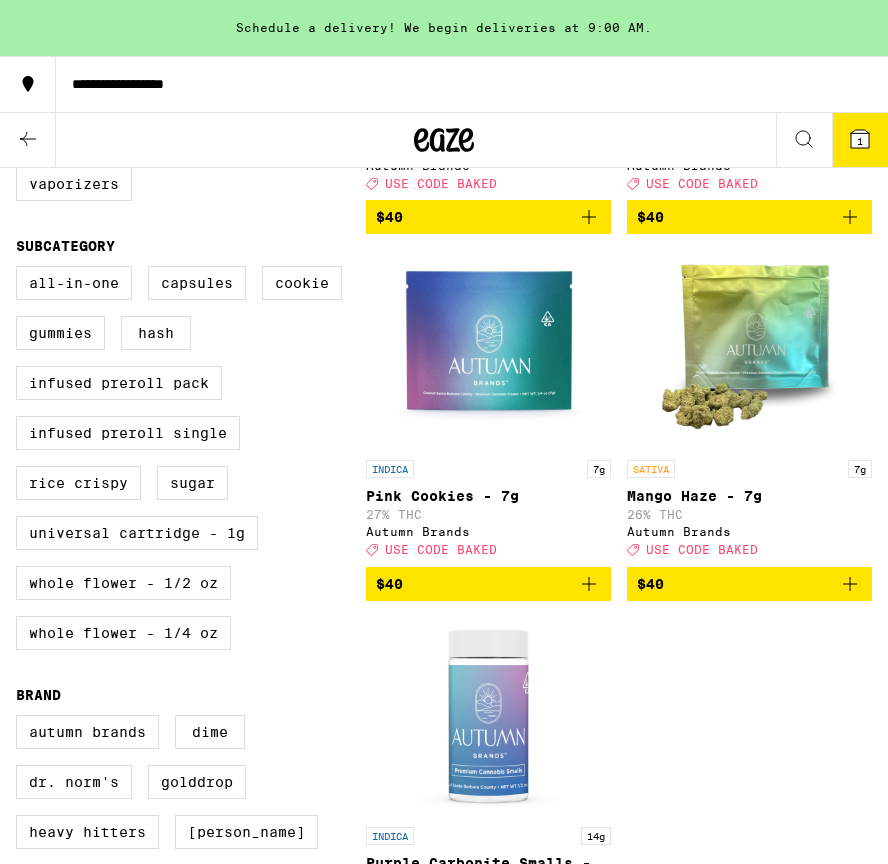 click on "Mango Haze - 7g" at bounding box center (749, 496) 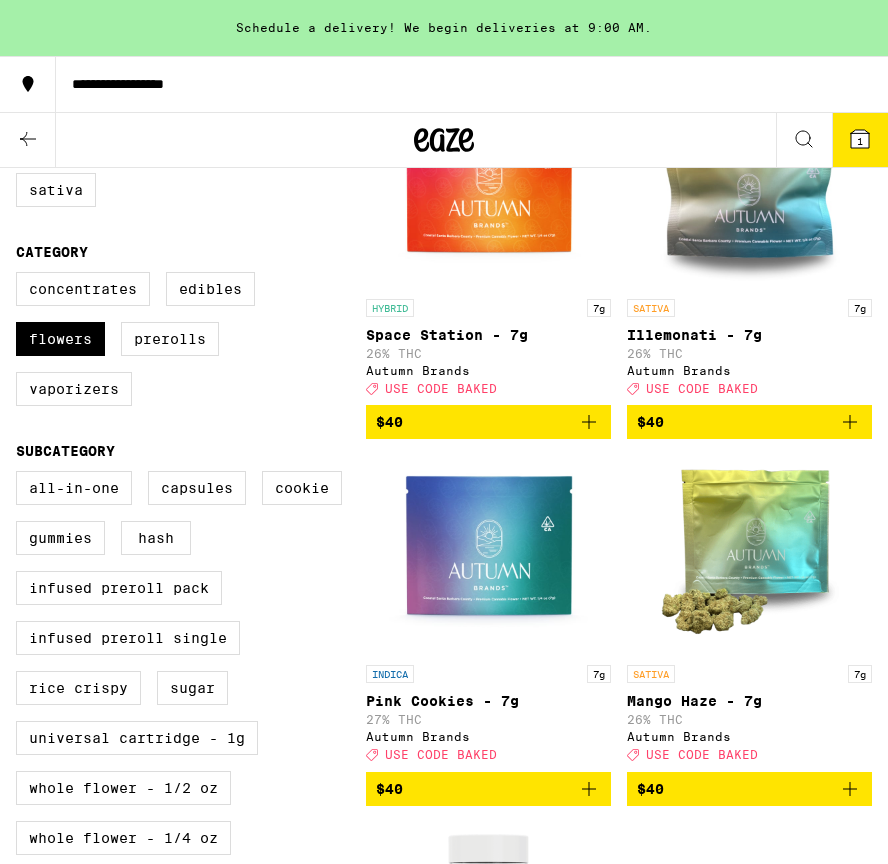 scroll, scrollTop: 183, scrollLeft: 0, axis: vertical 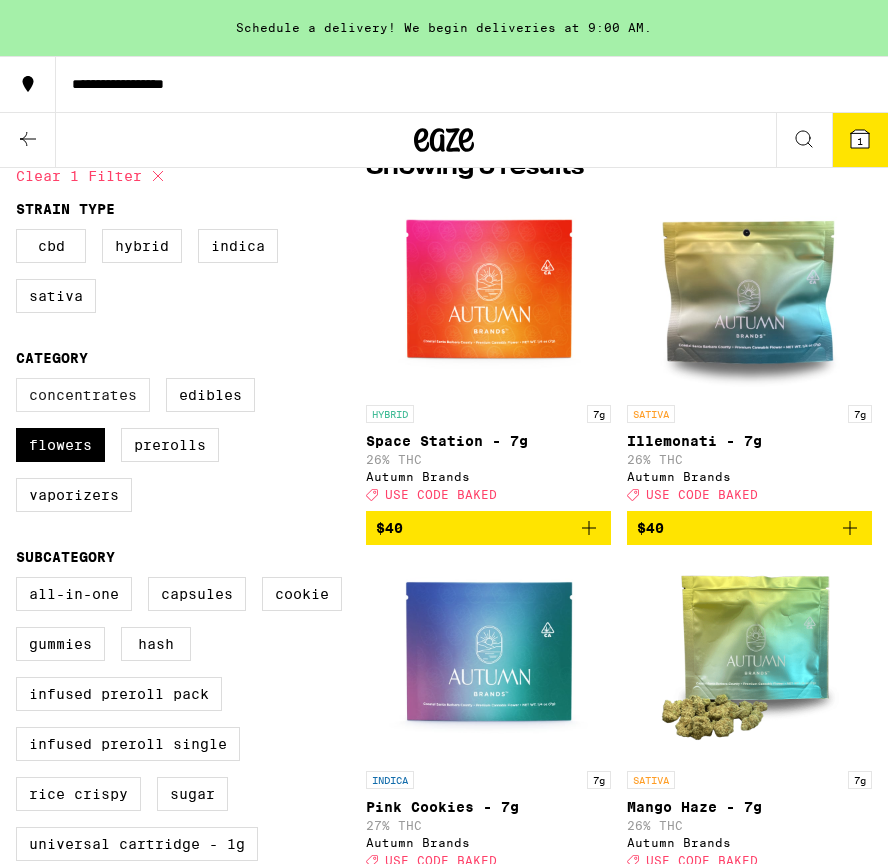 click on "Concentrates" at bounding box center [83, 395] 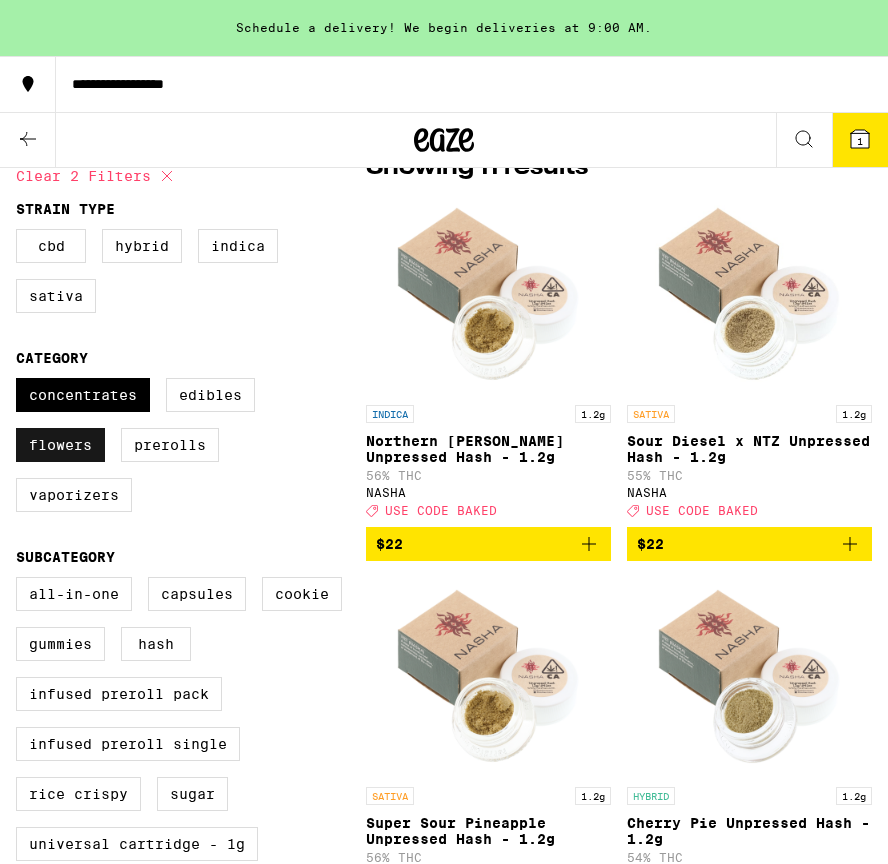 click on "Flowers" at bounding box center (60, 445) 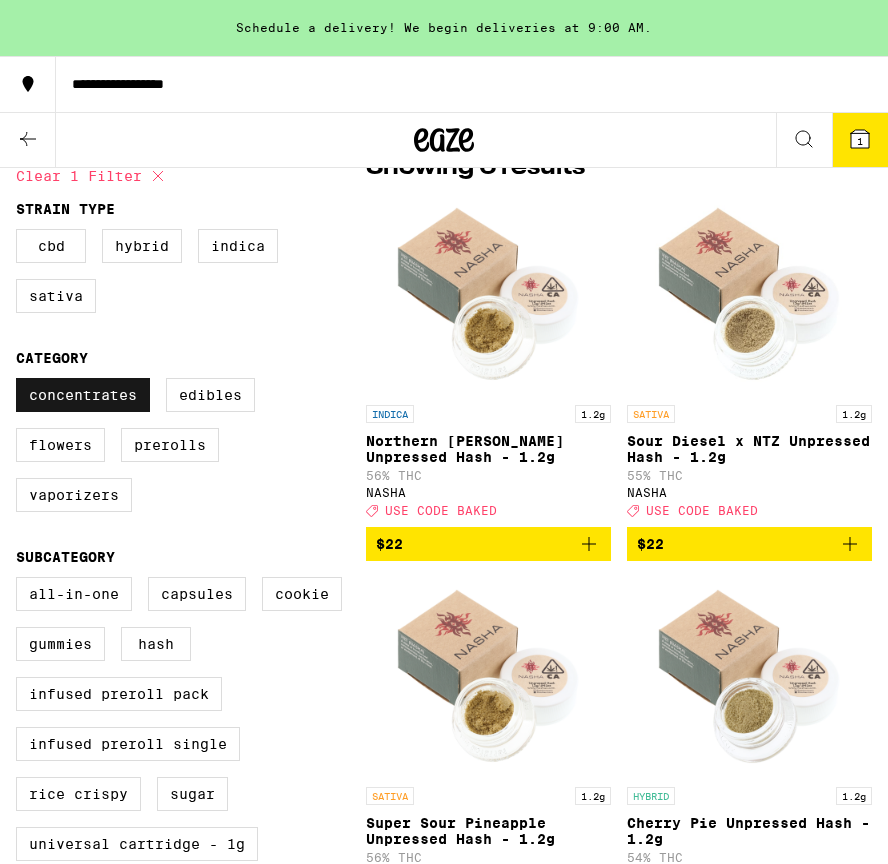 click on "Concentrates" at bounding box center [83, 395] 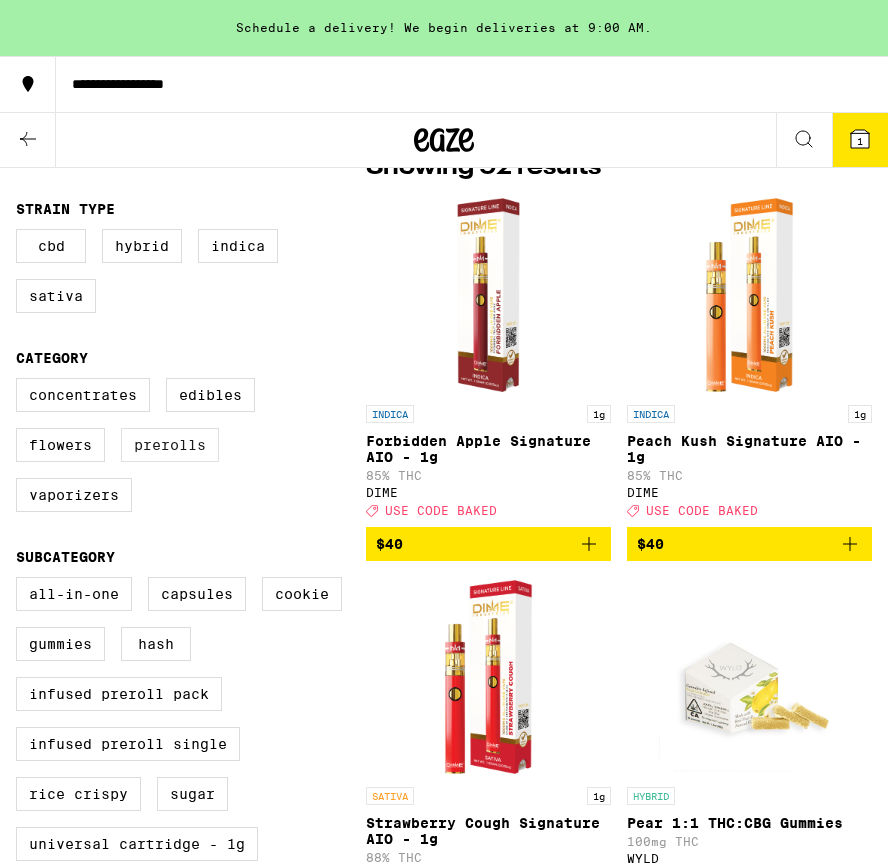 click on "Prerolls" at bounding box center (170, 445) 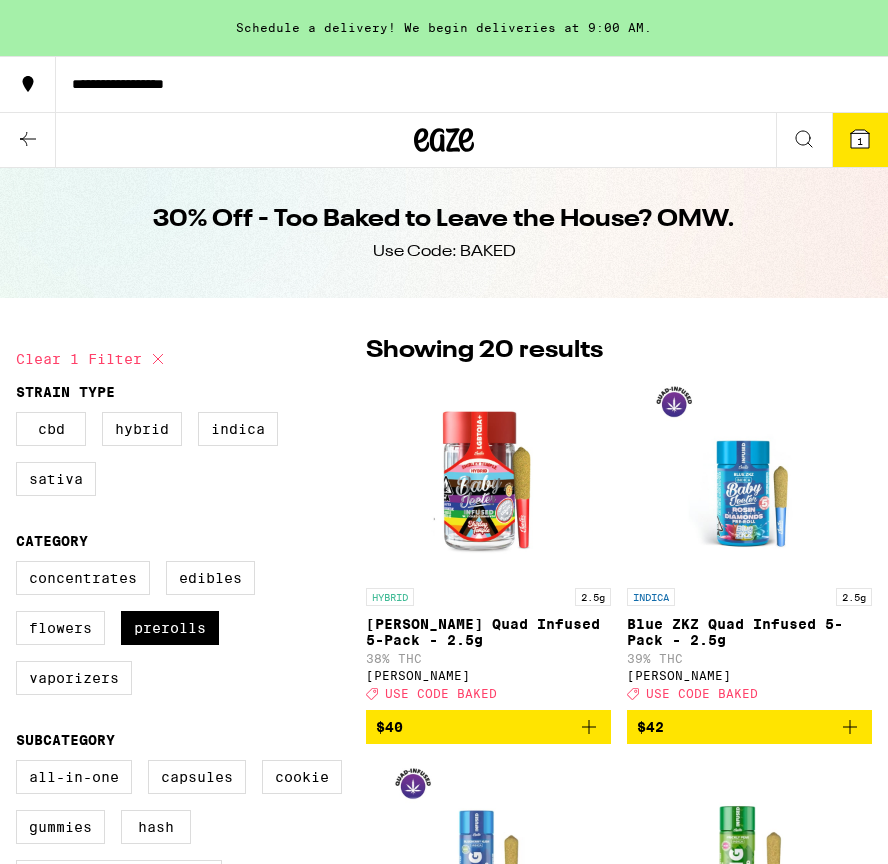 scroll, scrollTop: 0, scrollLeft: 0, axis: both 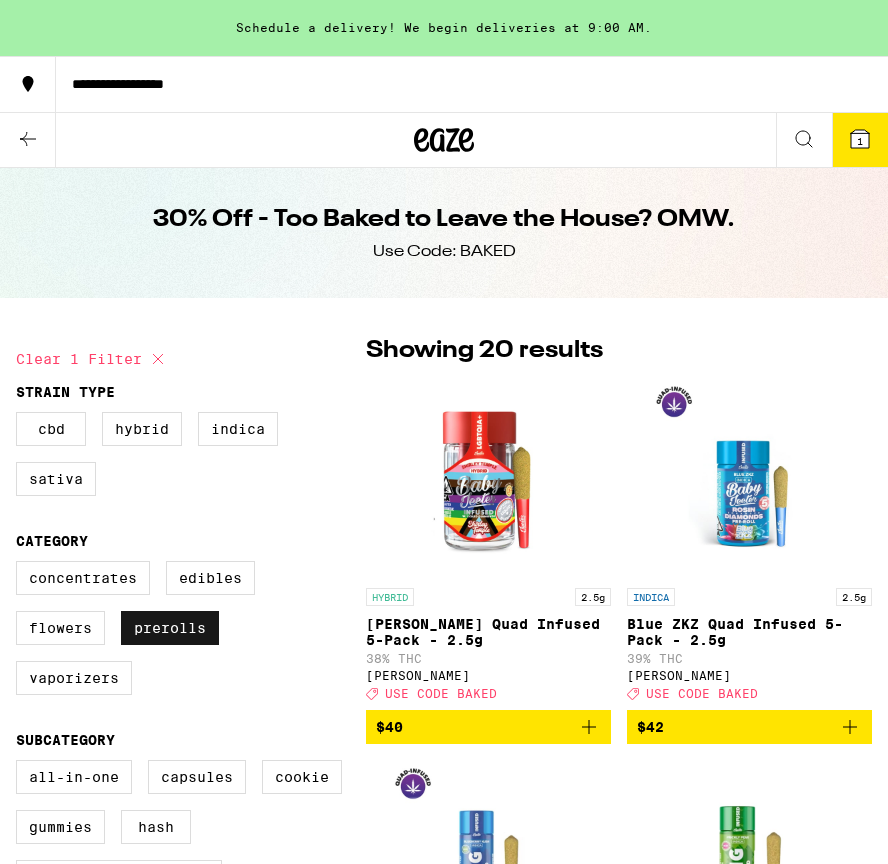 click on "Prerolls" at bounding box center [170, 628] 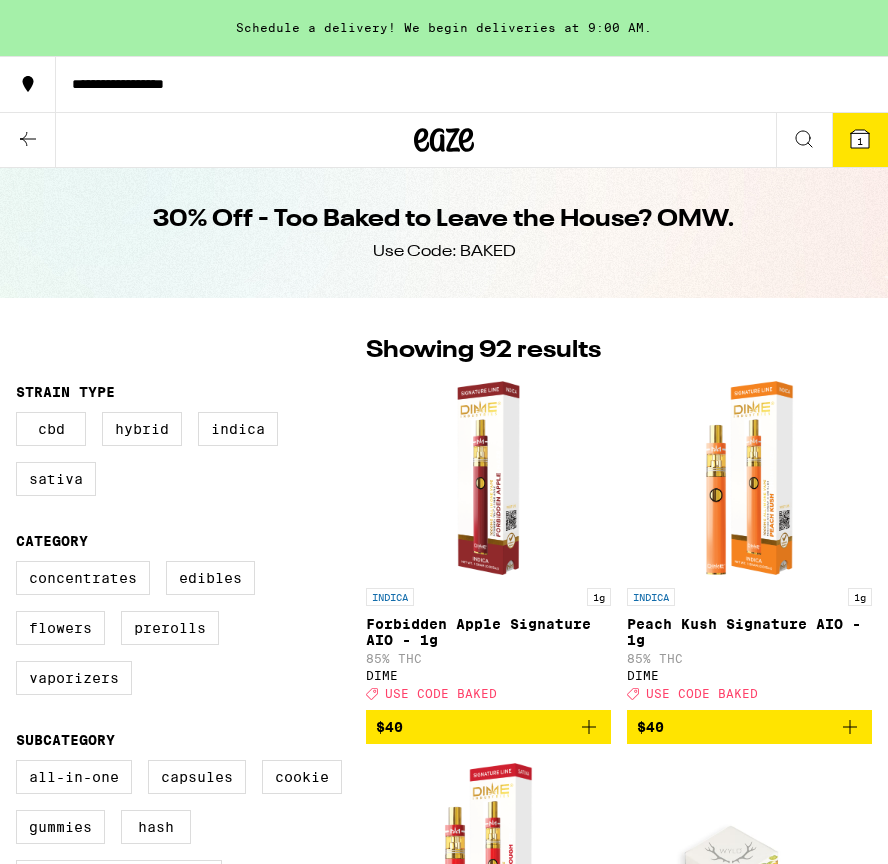 click on "**********" at bounding box center (444, 112) 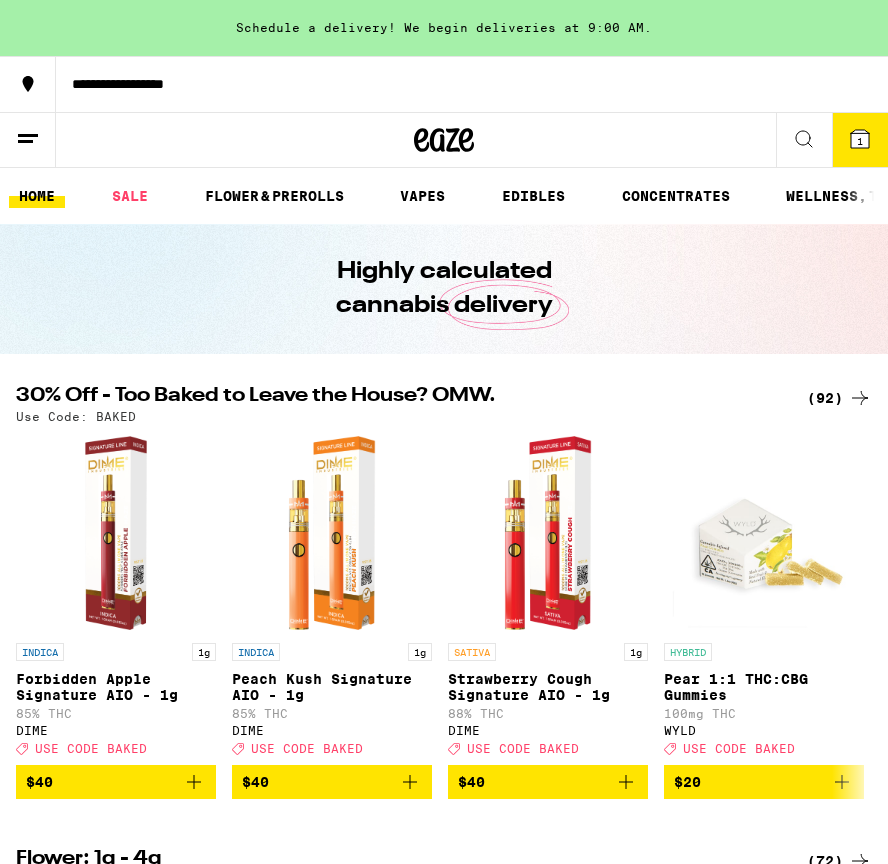 scroll, scrollTop: 0, scrollLeft: 0, axis: both 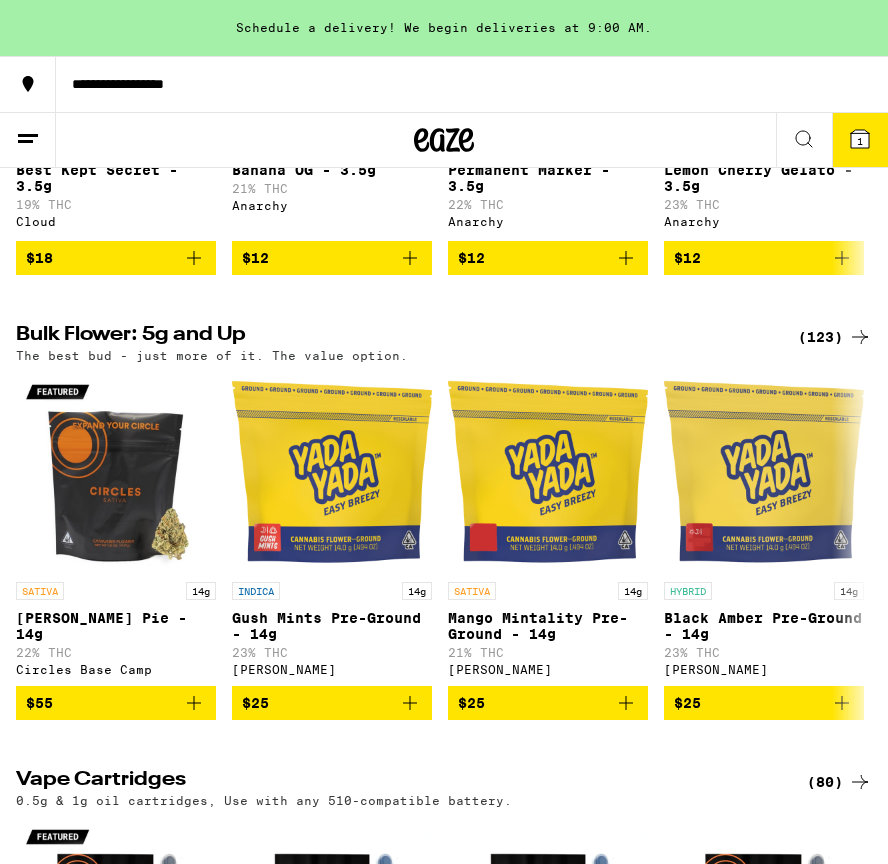click on "(123)" at bounding box center [835, 337] 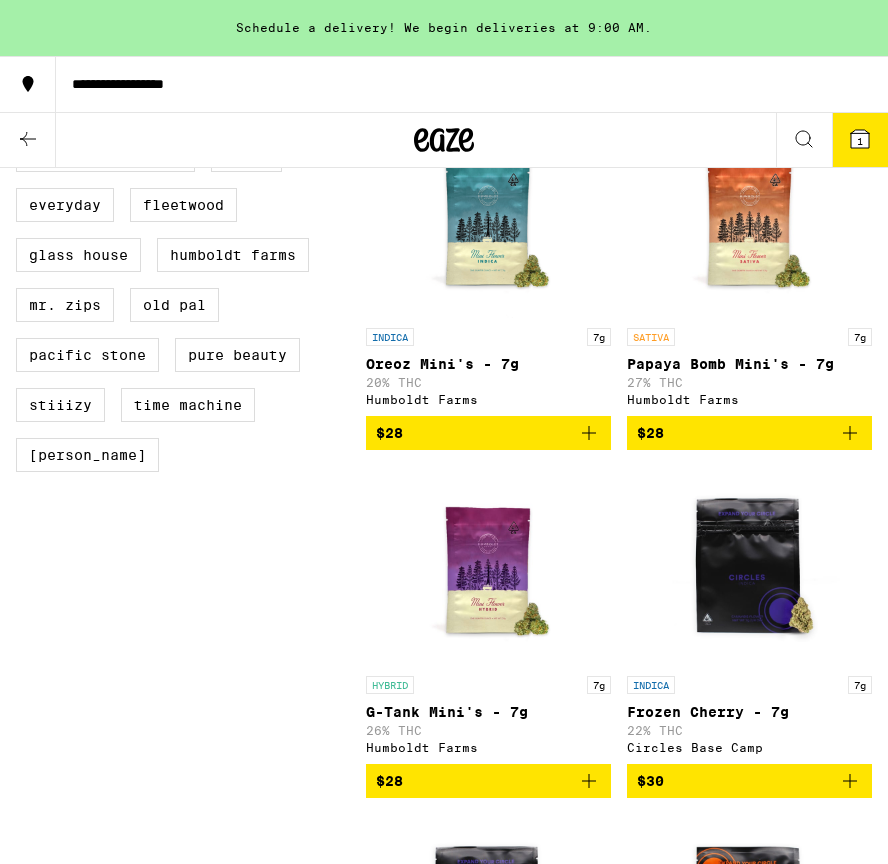 scroll, scrollTop: 0, scrollLeft: 0, axis: both 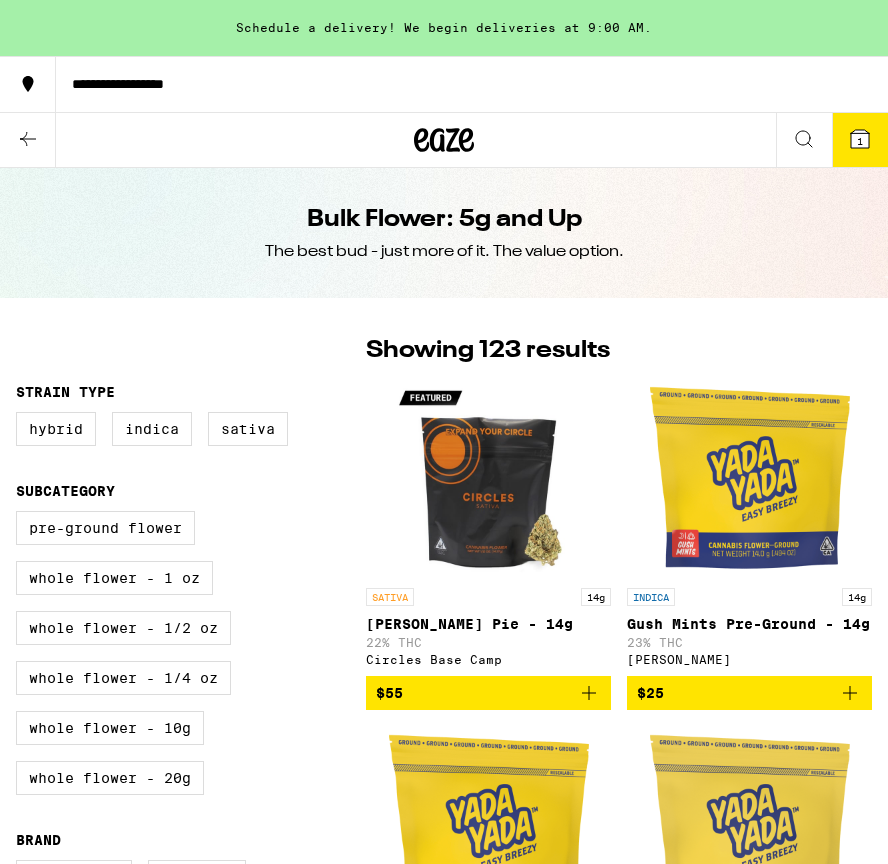 click on "Showing 123 results" at bounding box center (619, 351) 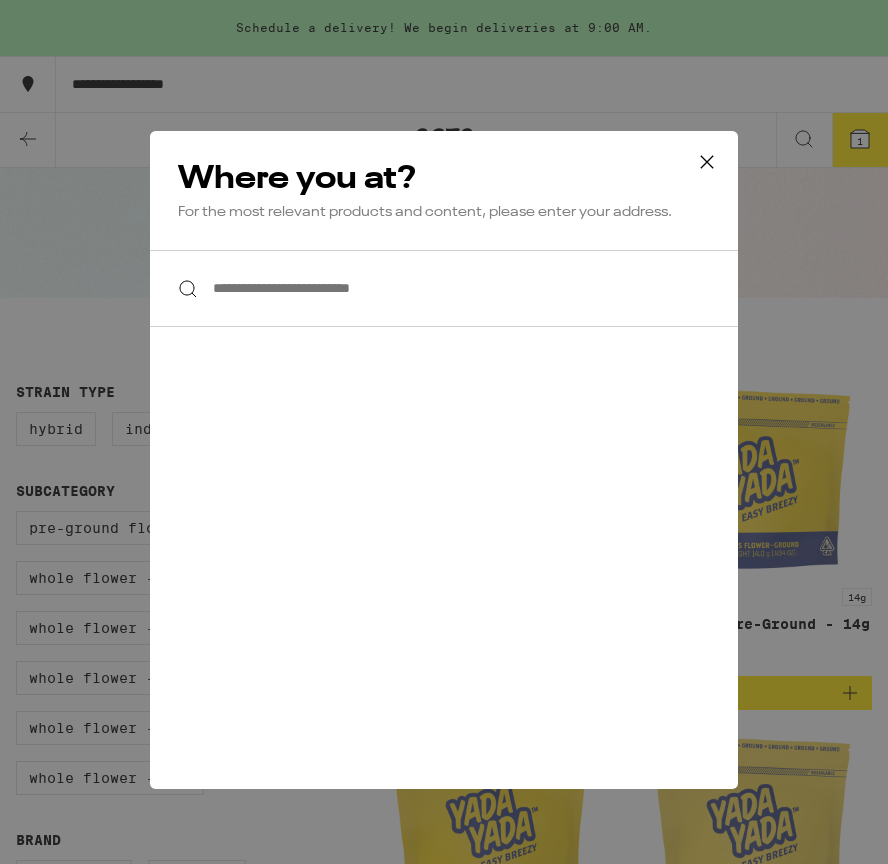click 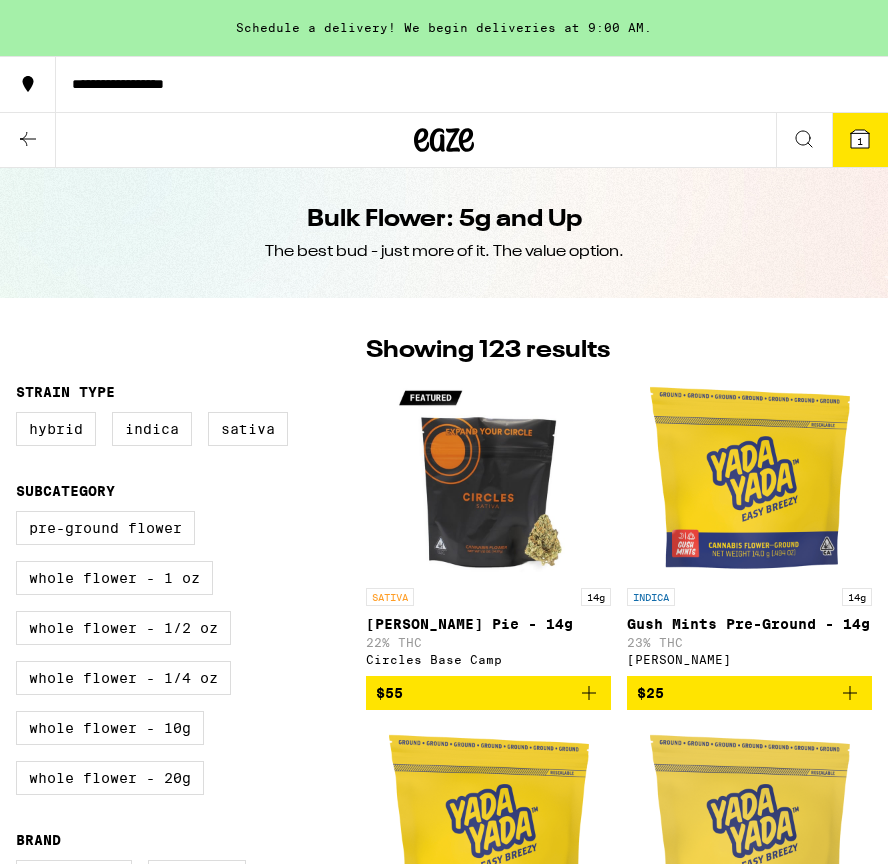 click on "**********" at bounding box center [472, 84] 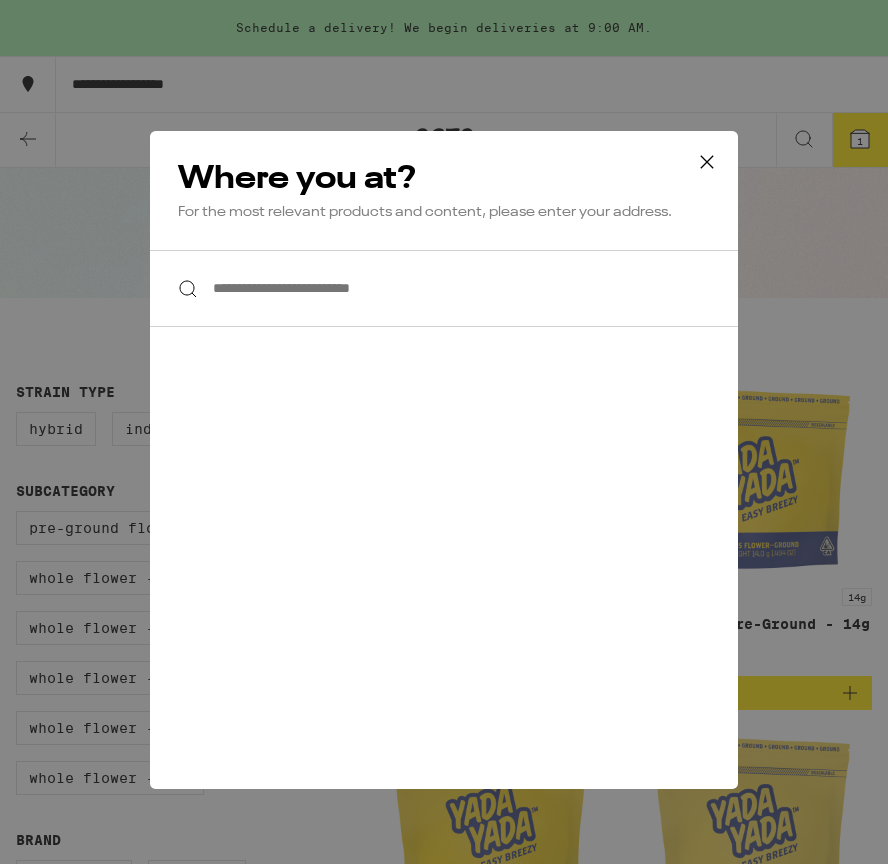click on "**********" at bounding box center [444, 432] 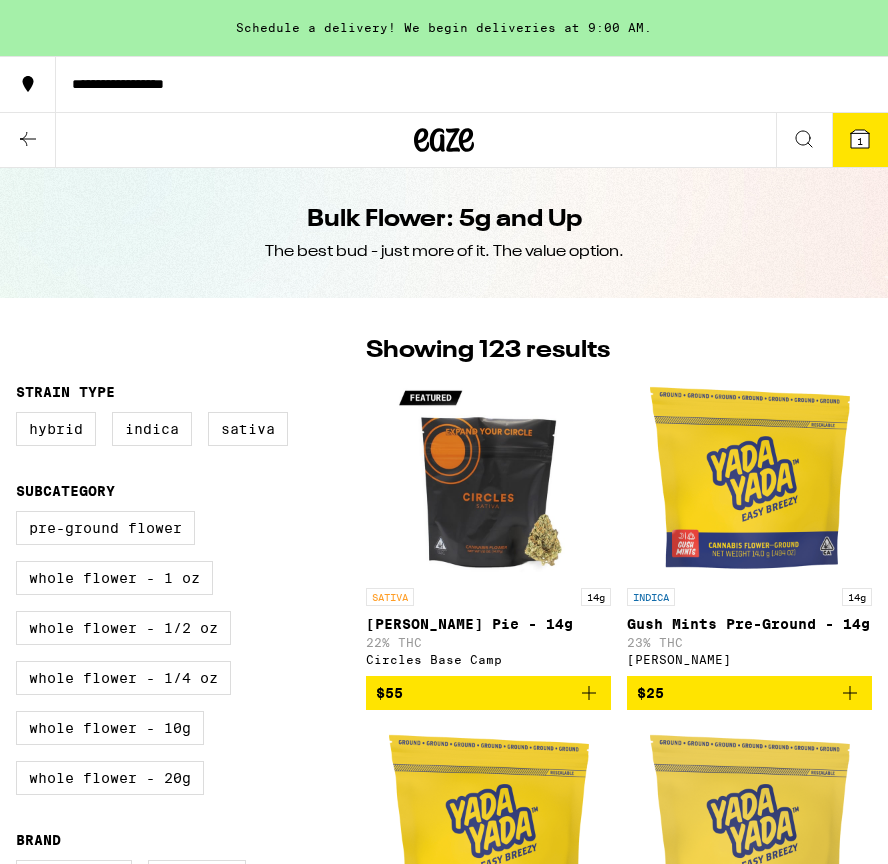 click at bounding box center [444, 140] 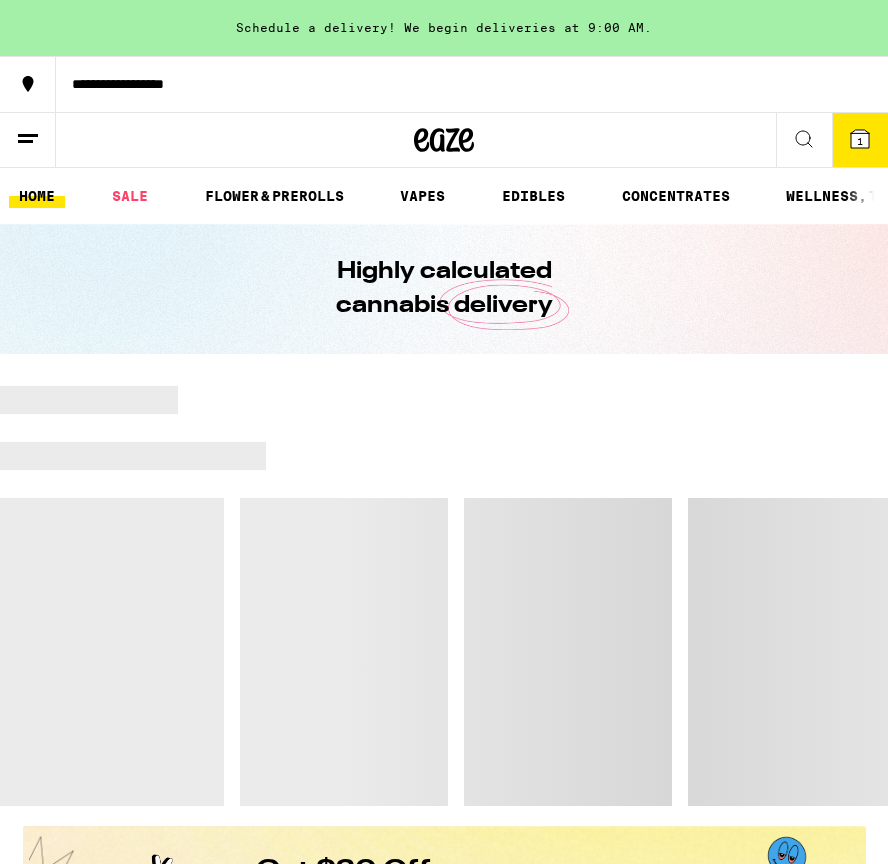 scroll, scrollTop: 0, scrollLeft: 0, axis: both 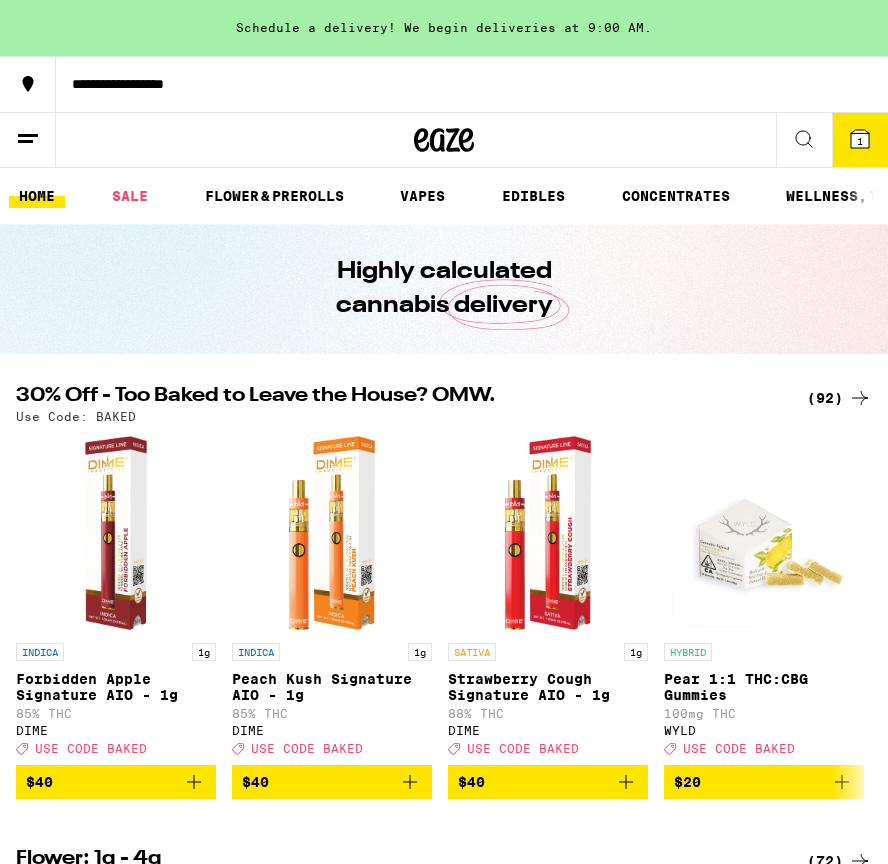 click at bounding box center (28, 140) 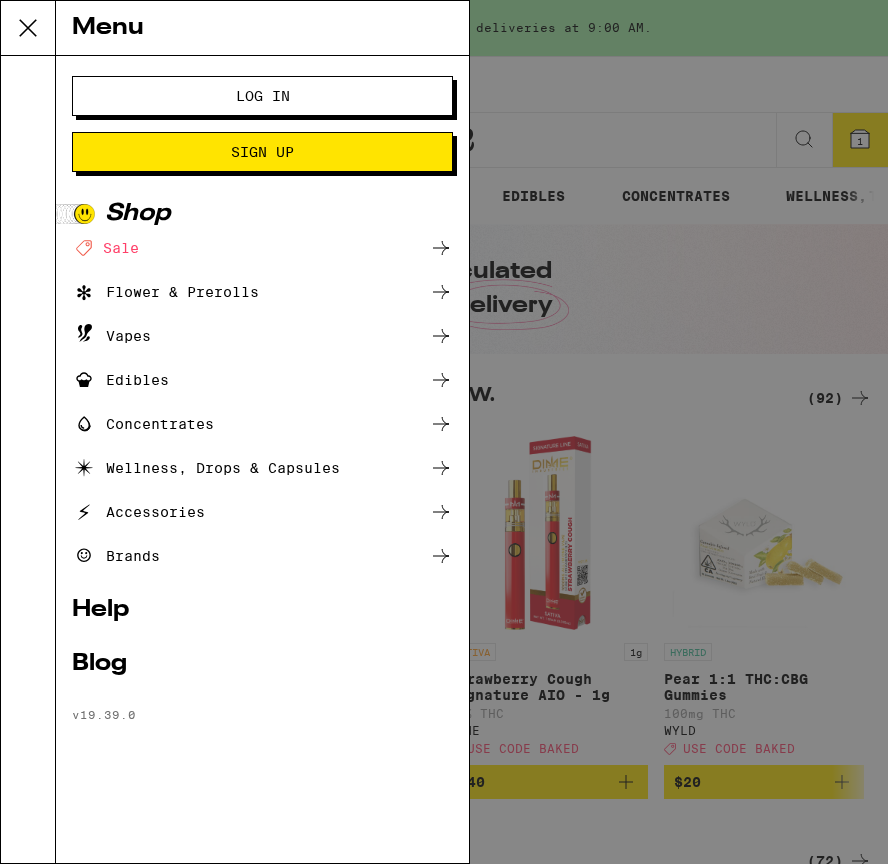 click on "Menu Log In Sign Up Shop Deal Created with Sketch. Sale Flower & Prerolls Vapes Edibles Concentrates Wellness, Drops & Capsules Accessories Brands Help Blog v  19.39.0" at bounding box center [444, 432] 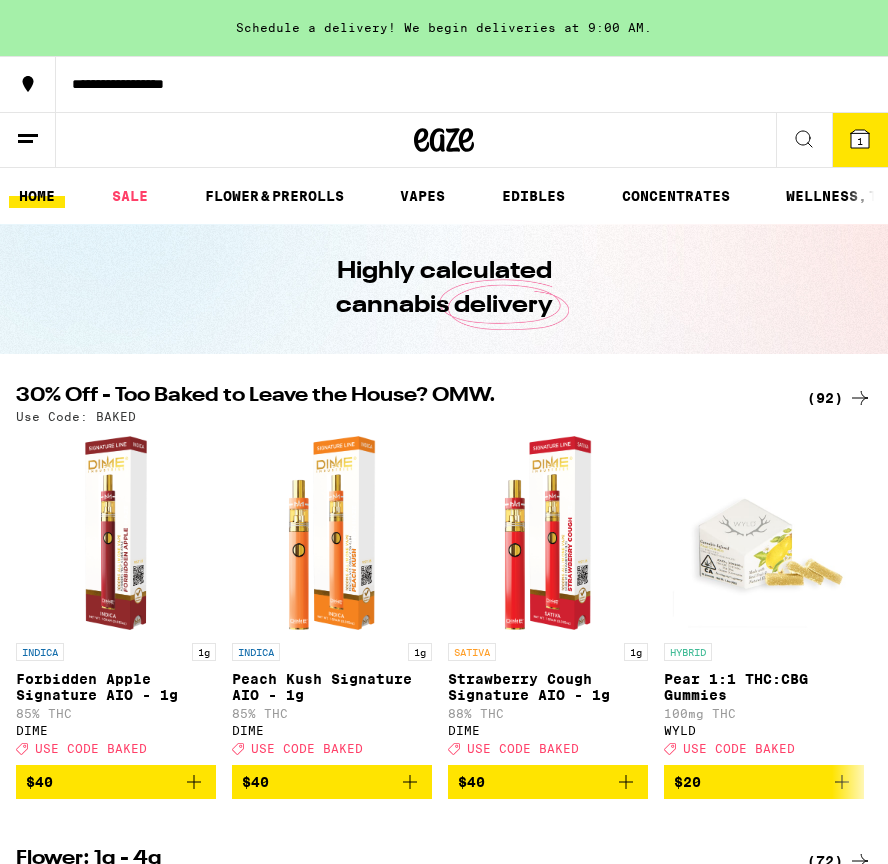 scroll, scrollTop: 0, scrollLeft: 0, axis: both 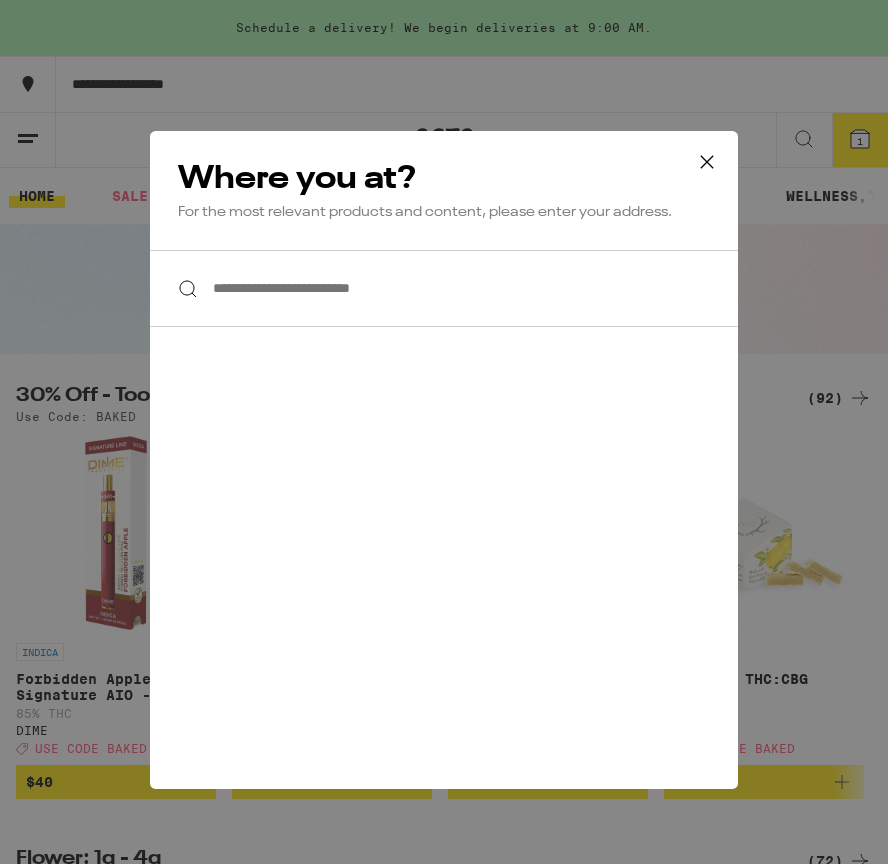 click 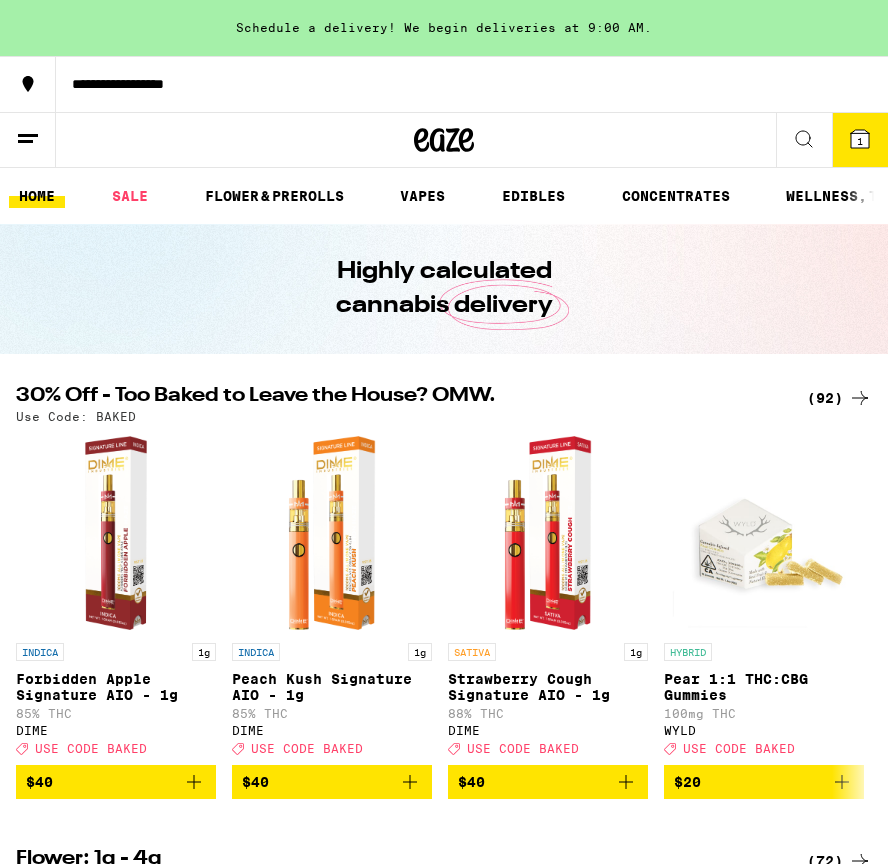 click at bounding box center (28, 140) 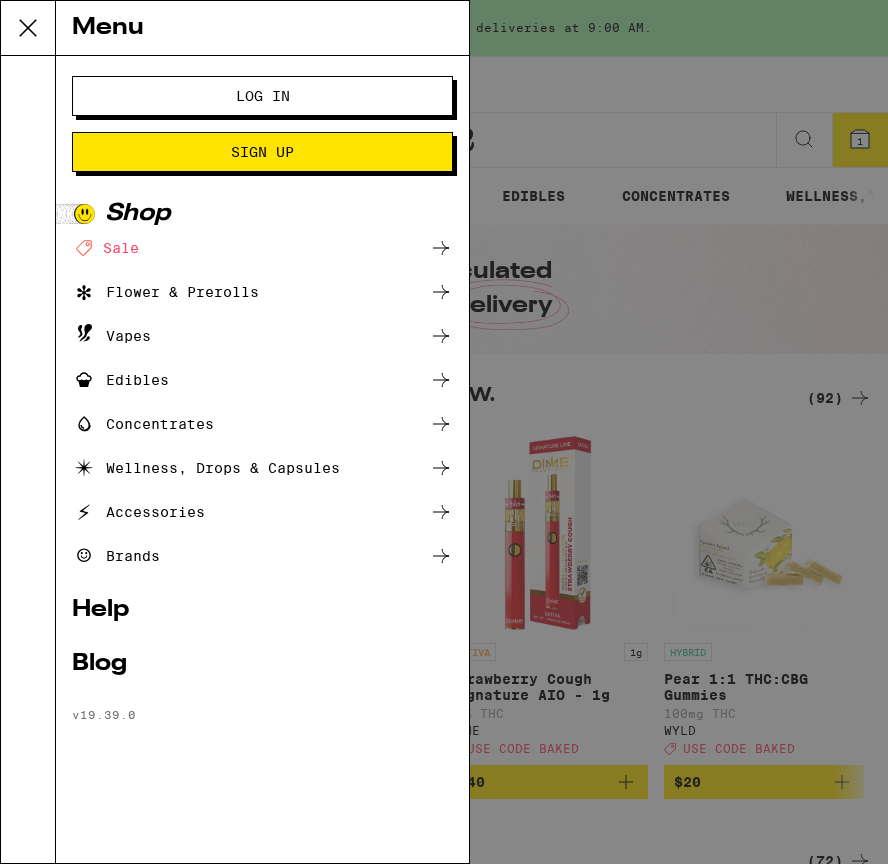 click on "Log In" at bounding box center (262, 96) 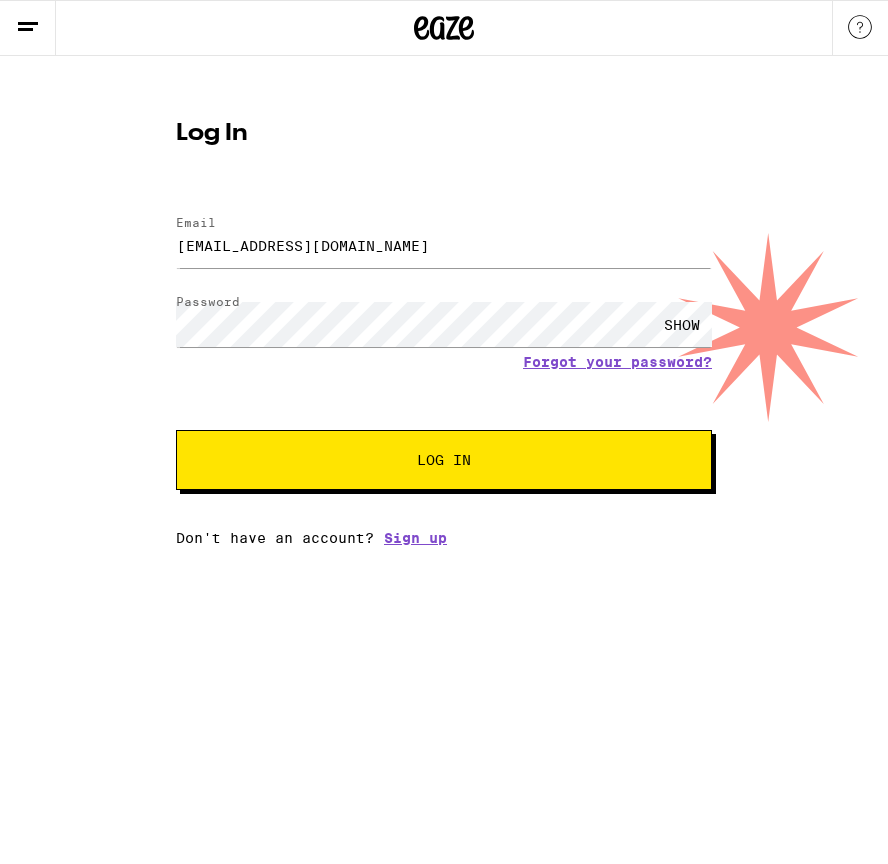 click on "Log In" at bounding box center (444, 460) 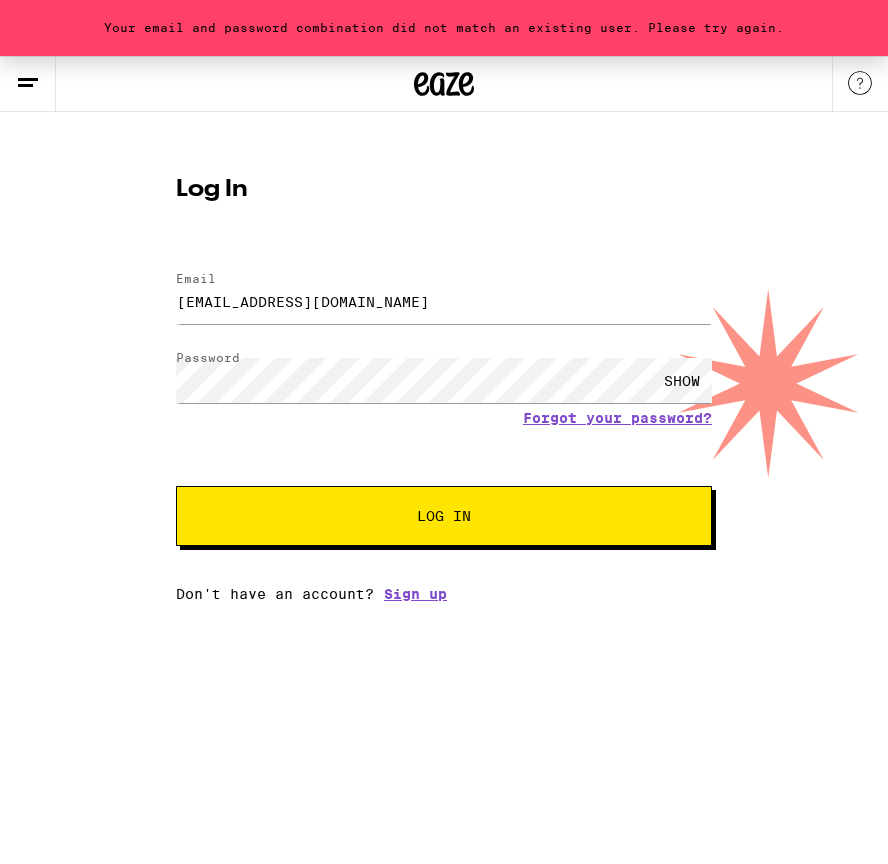 click on "SHOW" at bounding box center [682, 380] 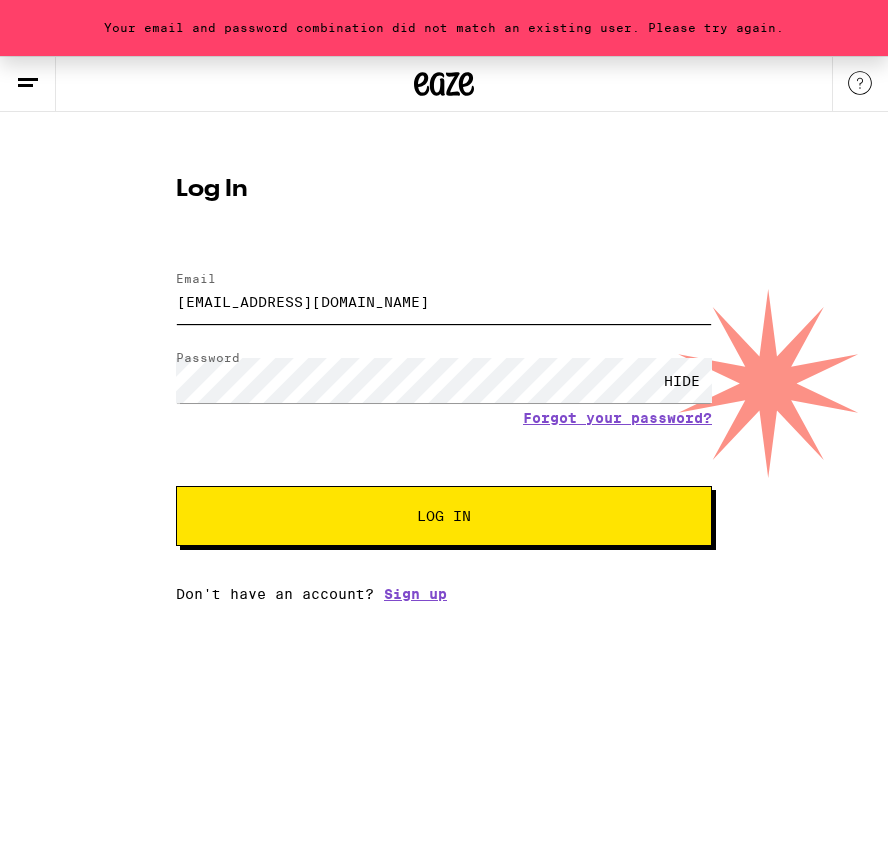 drag, startPoint x: 393, startPoint y: 297, endPoint x: -270, endPoint y: 216, distance: 667.9296 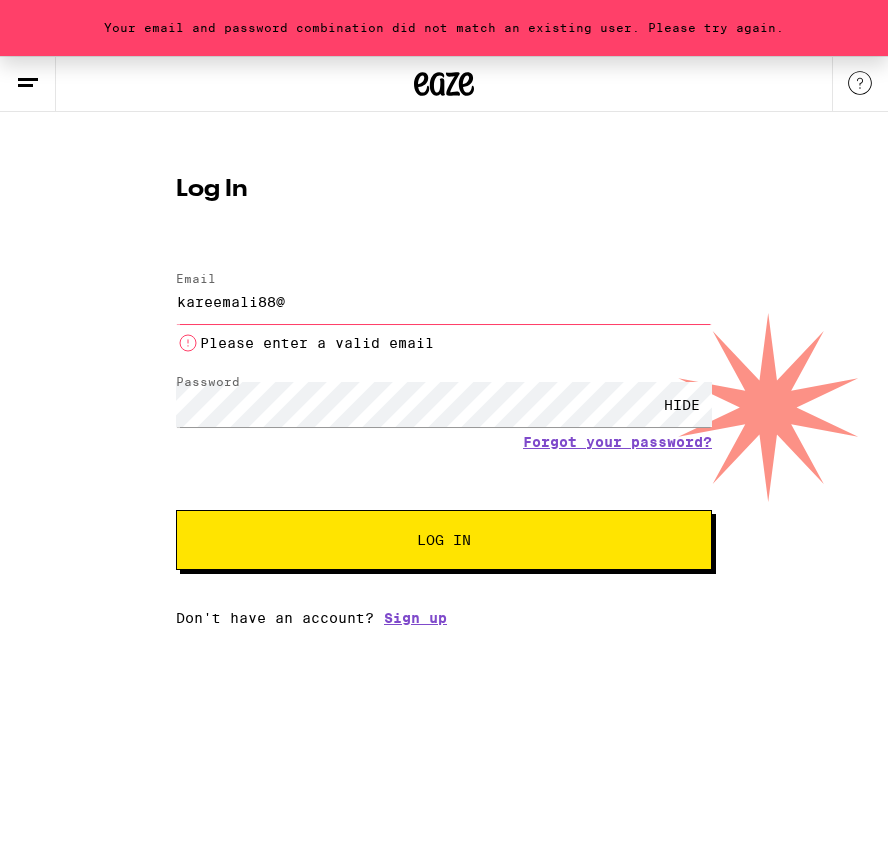 type on "[EMAIL_ADDRESS][DOMAIN_NAME]" 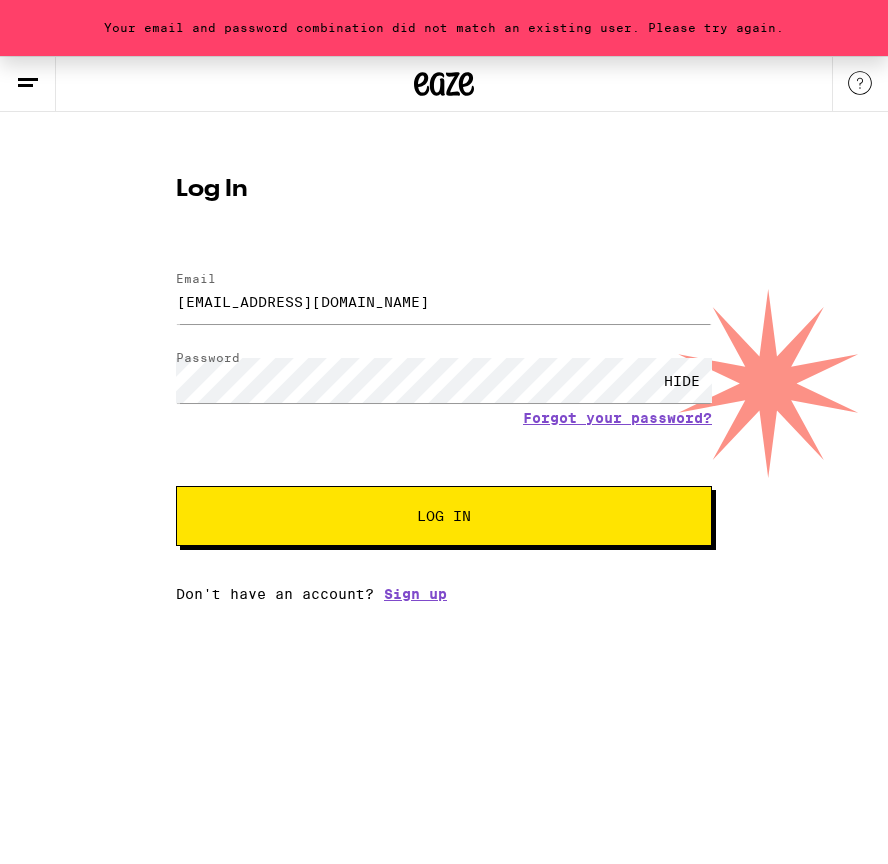 click on "Log In" at bounding box center (444, 516) 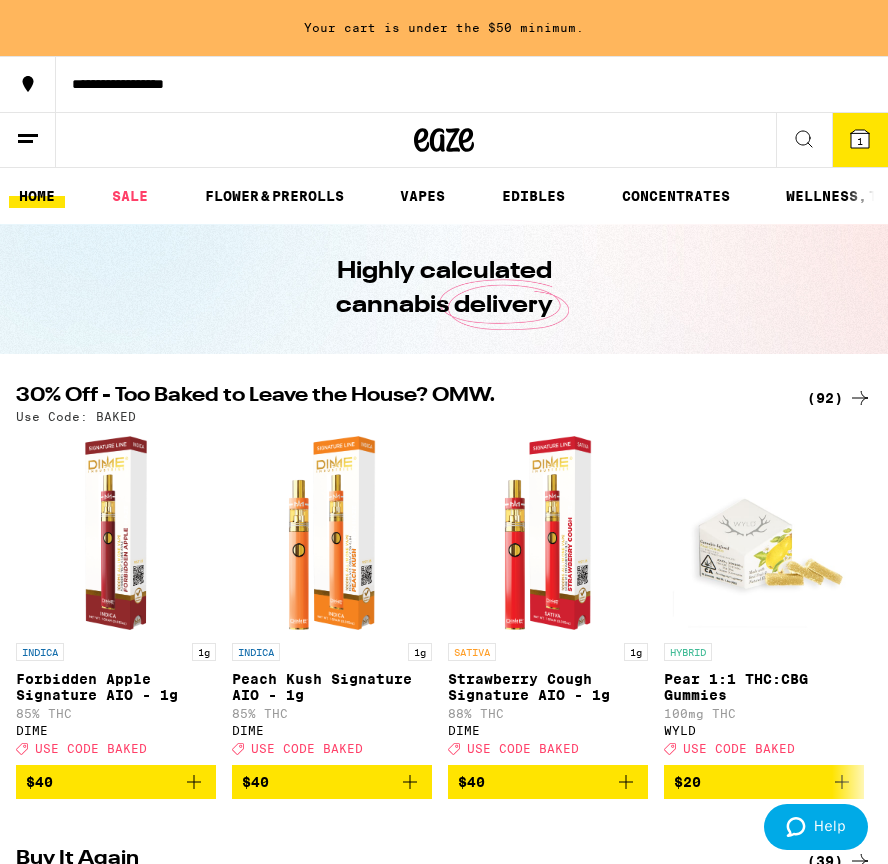 click 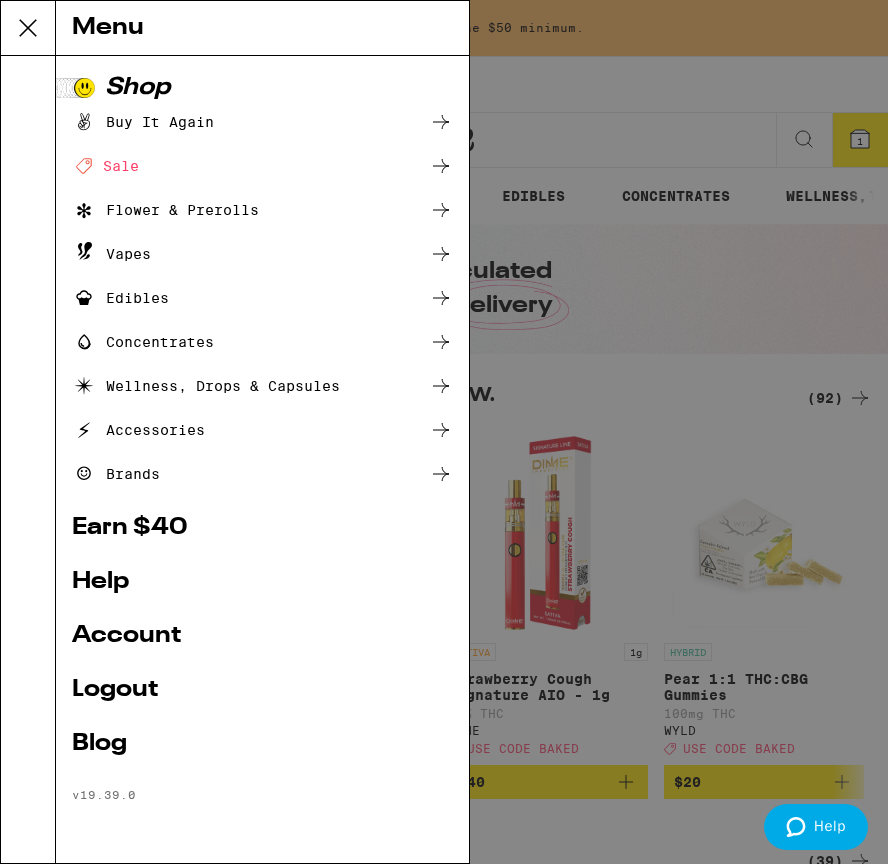 click on "Buy It Again" at bounding box center [143, 122] 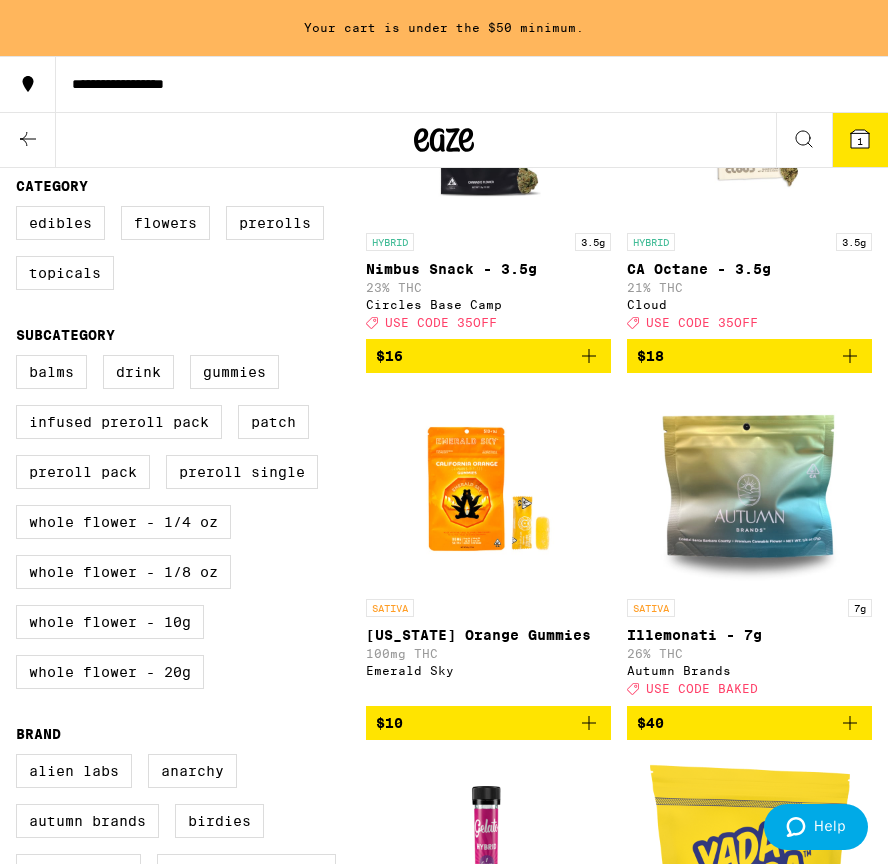 scroll, scrollTop: 602, scrollLeft: 0, axis: vertical 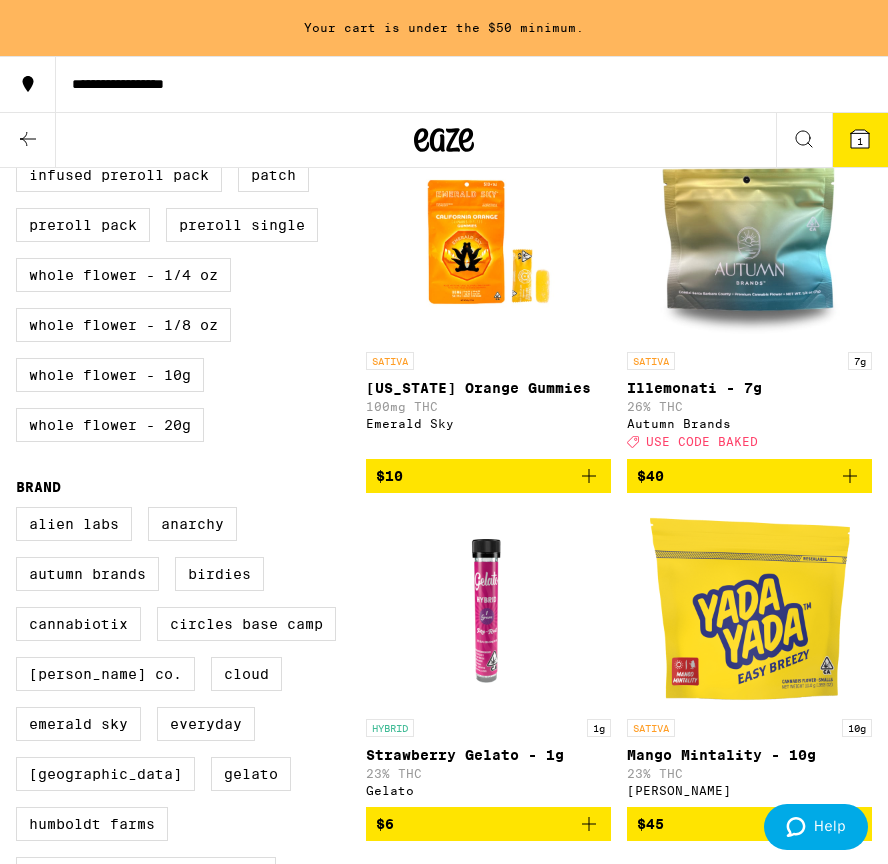 click at bounding box center [750, 242] 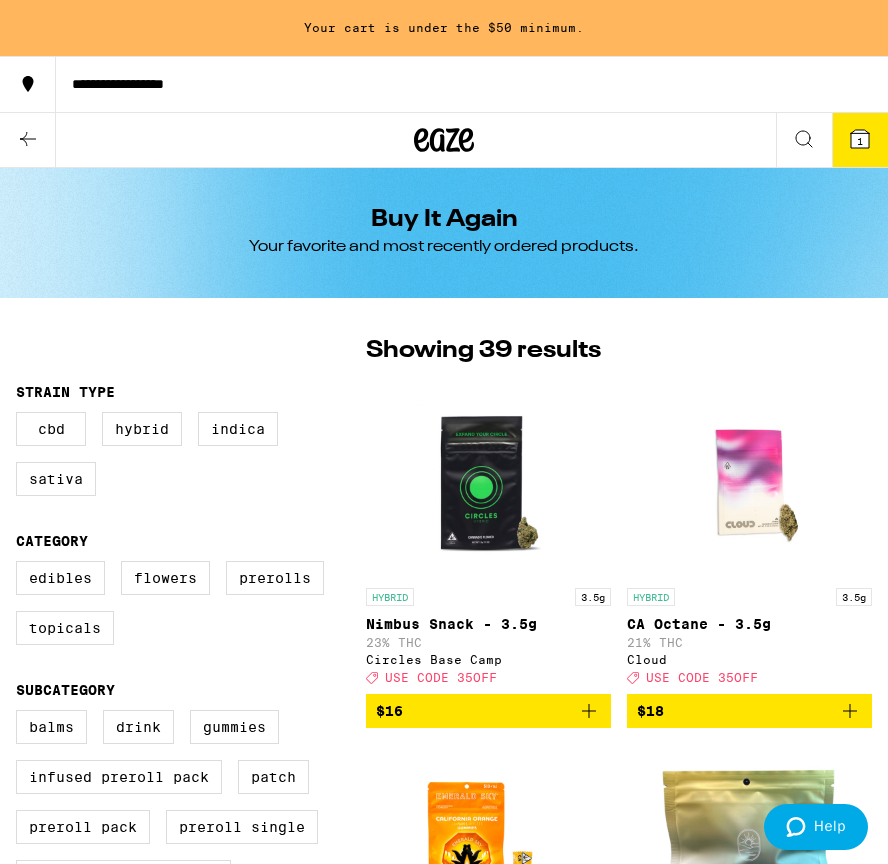 scroll, scrollTop: 0, scrollLeft: 0, axis: both 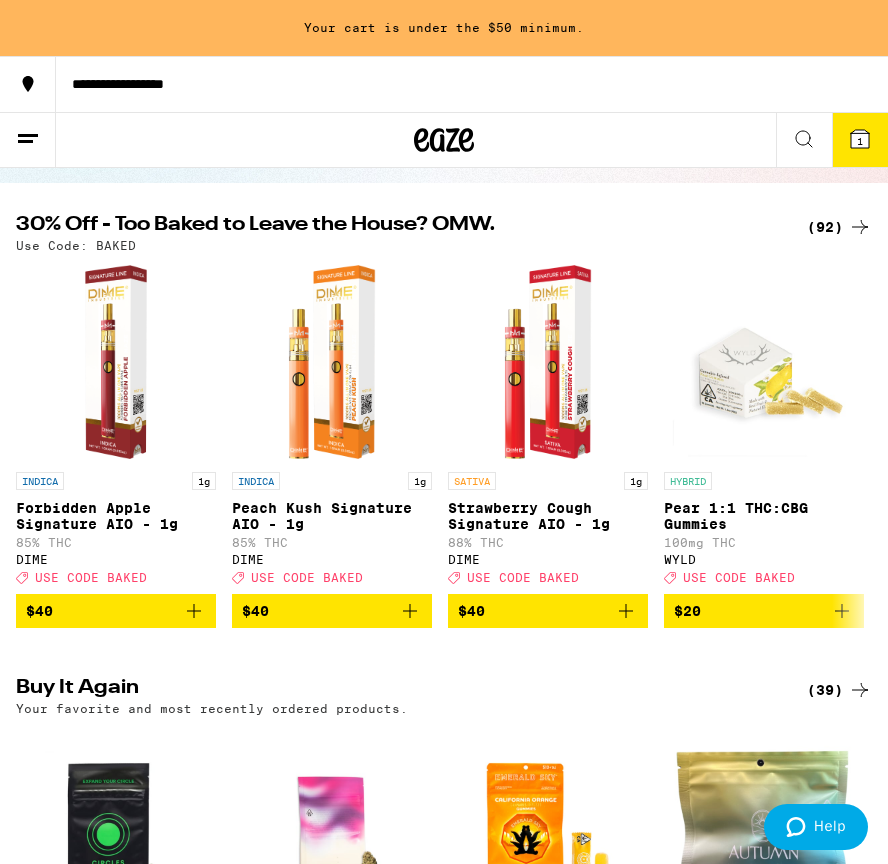 click on "(92)" at bounding box center (839, 227) 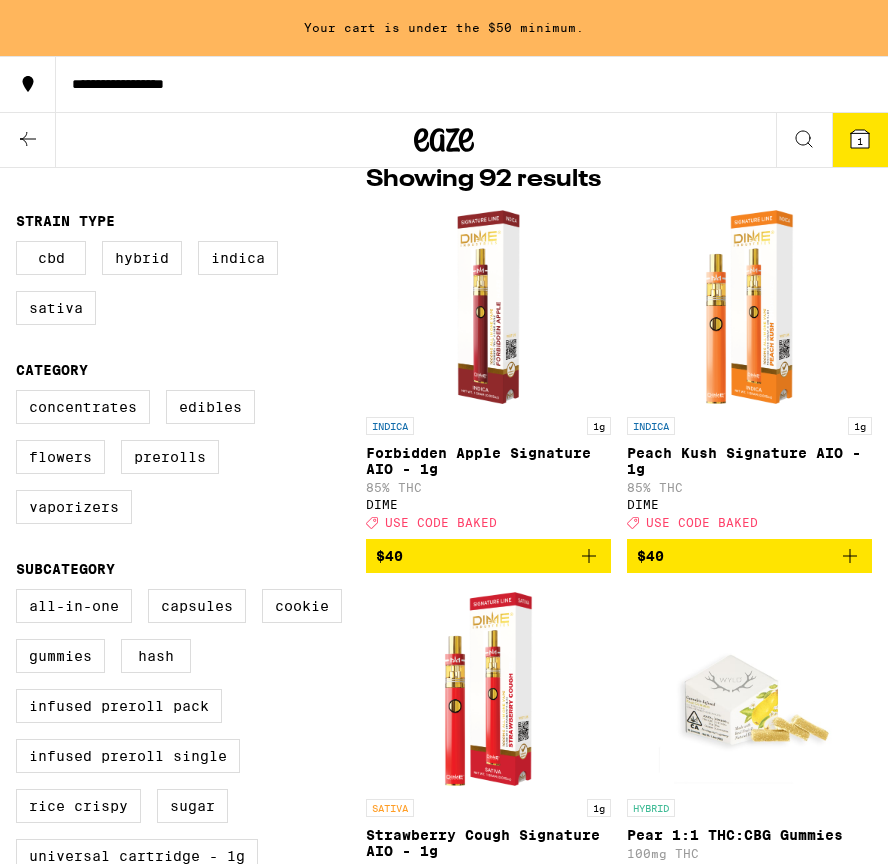click on "30% Off - Too Baked to Leave the House? OMW. Use Code: BAKED" at bounding box center (444, 62) 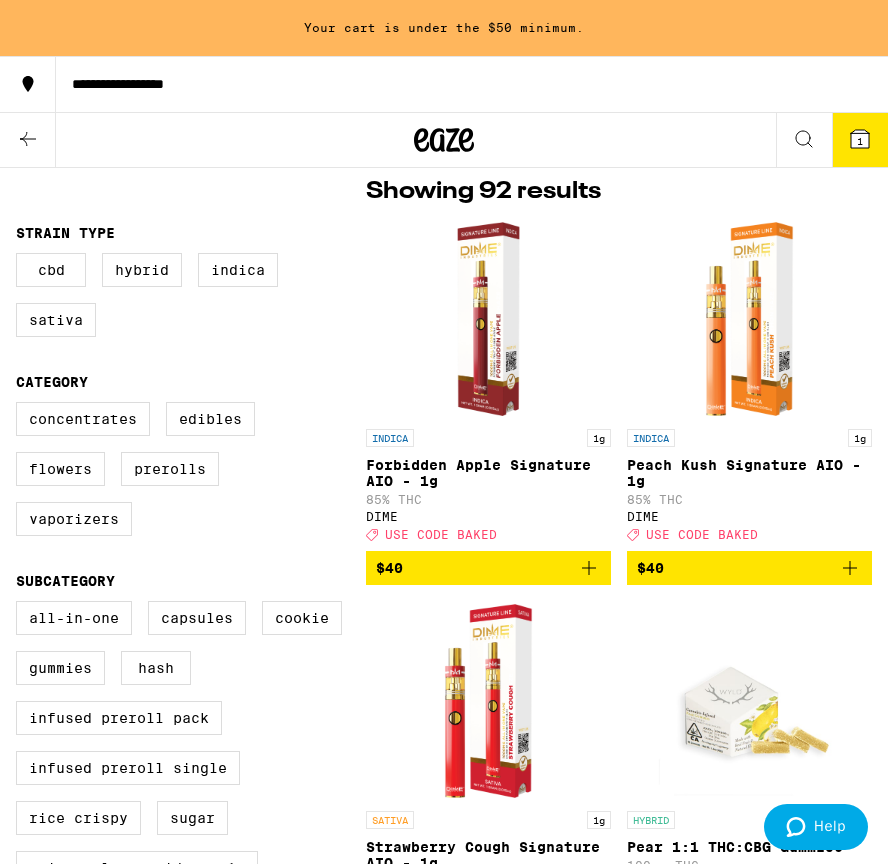 scroll, scrollTop: 0, scrollLeft: 0, axis: both 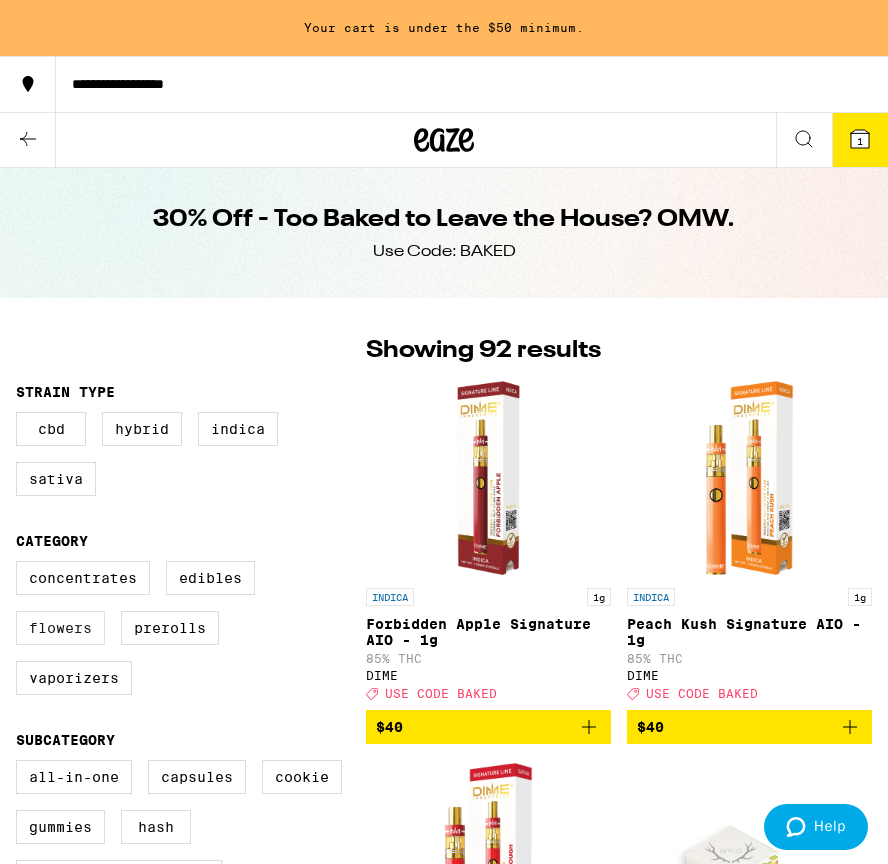 click on "Flowers" at bounding box center [60, 628] 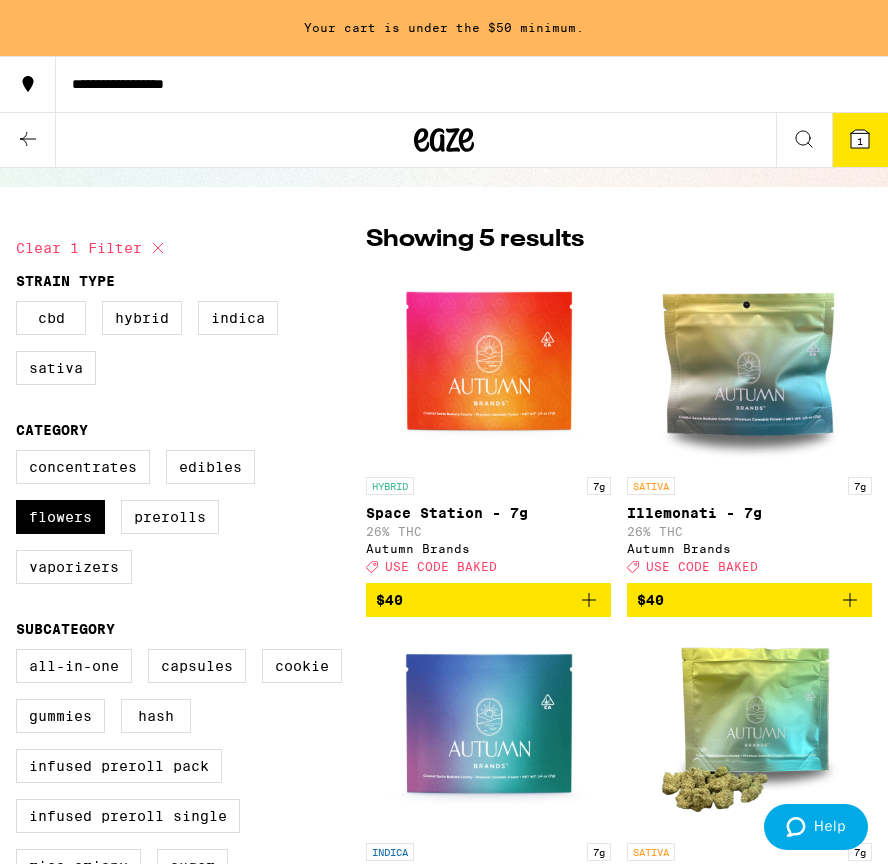 scroll, scrollTop: 151, scrollLeft: 0, axis: vertical 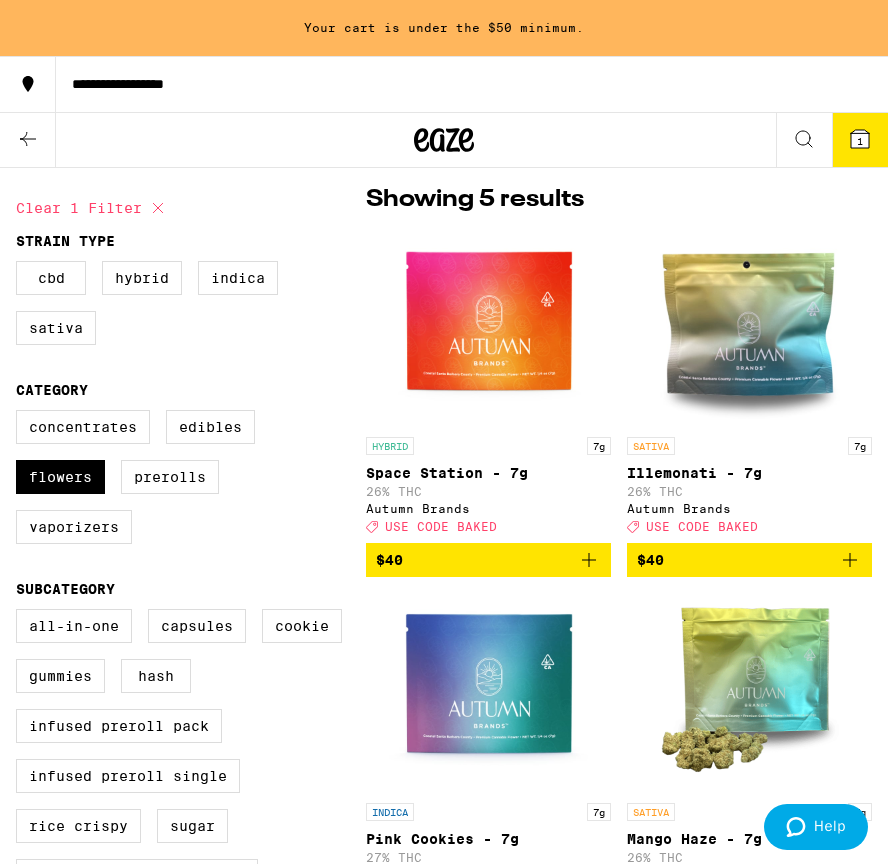 click on "HYBRID 7g Space Station - 7g 26% THC Autumn Brands Deal Created with Sketch. USE CODE BAKED" at bounding box center [488, 485] 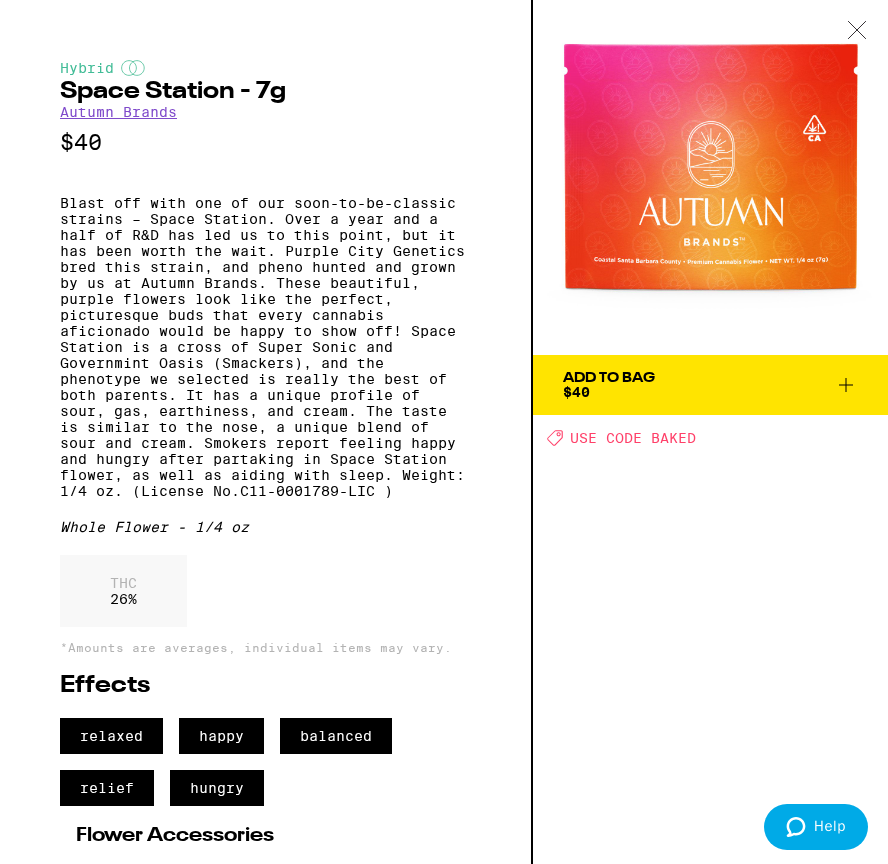 click at bounding box center (857, 31) 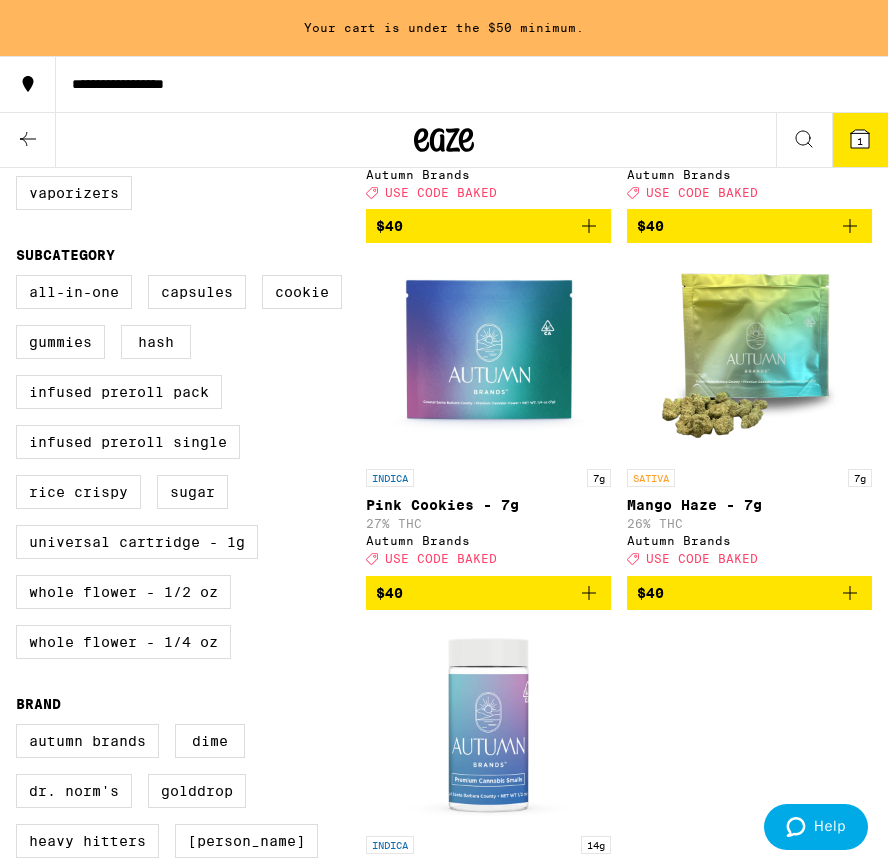 scroll, scrollTop: 485, scrollLeft: 0, axis: vertical 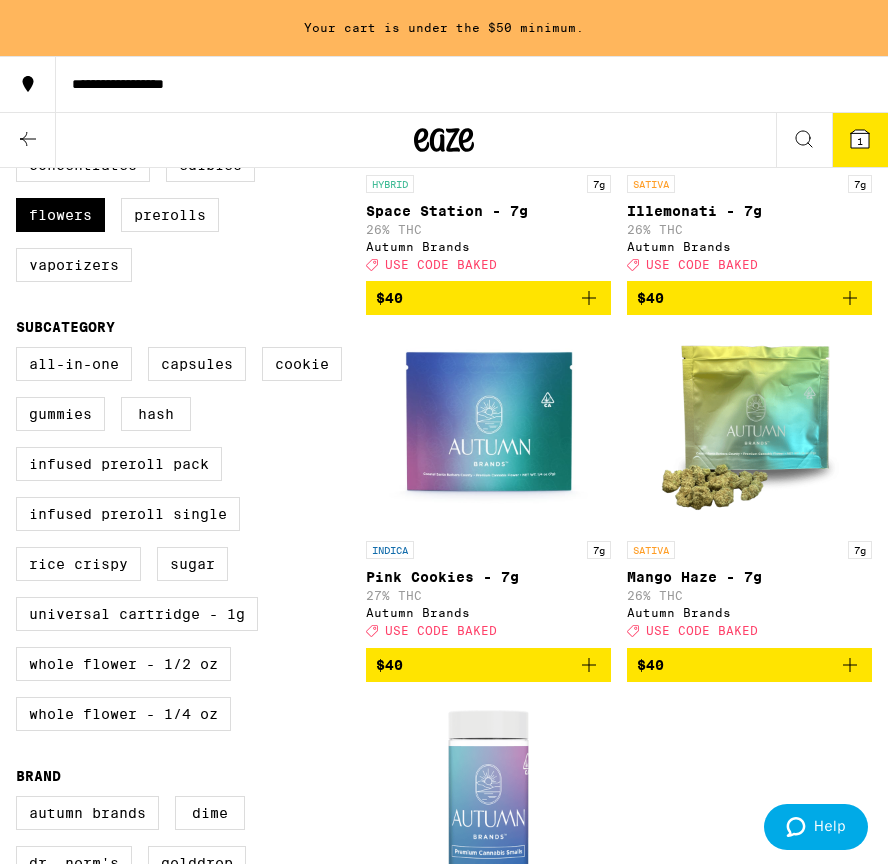 click at bounding box center (750, 431) 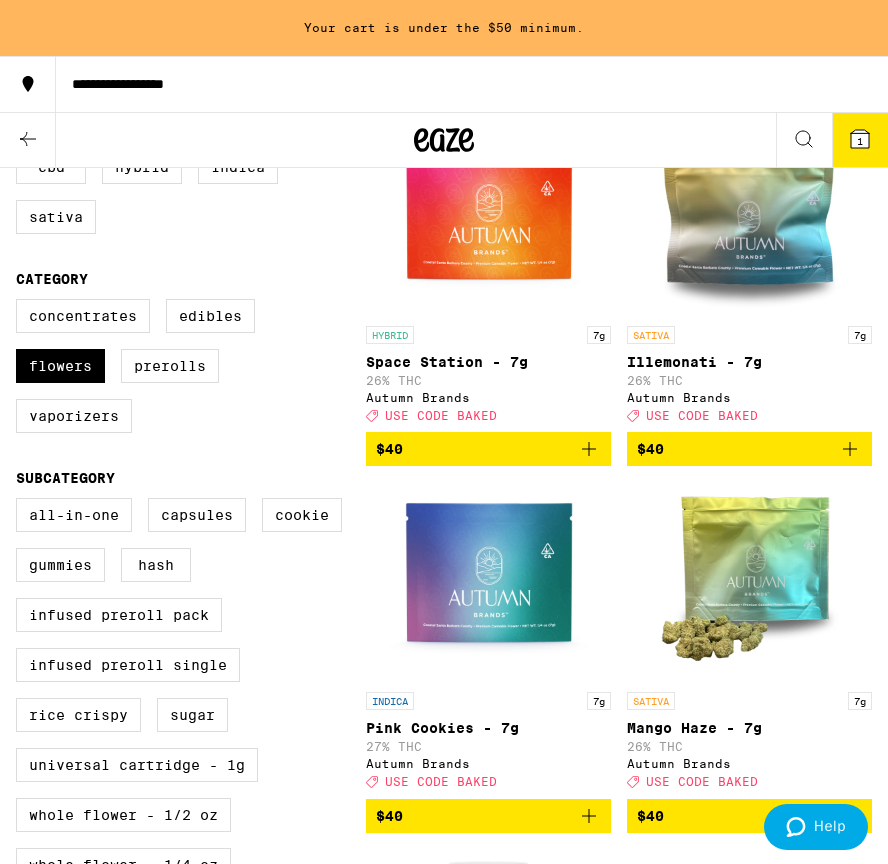 scroll, scrollTop: 430, scrollLeft: 0, axis: vertical 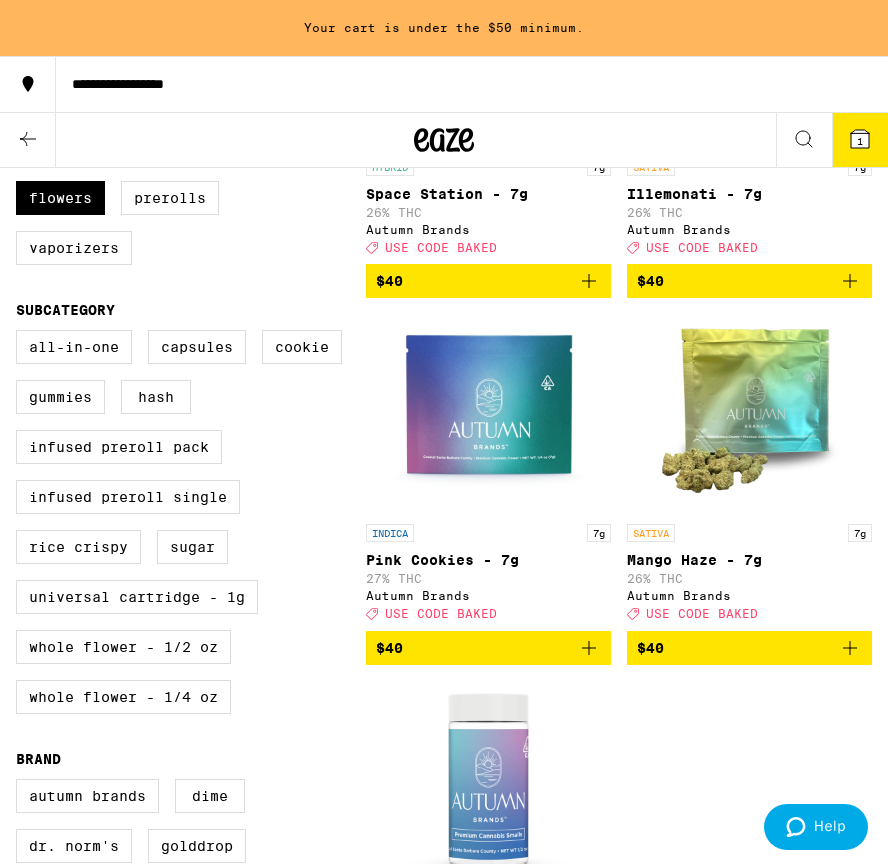 click 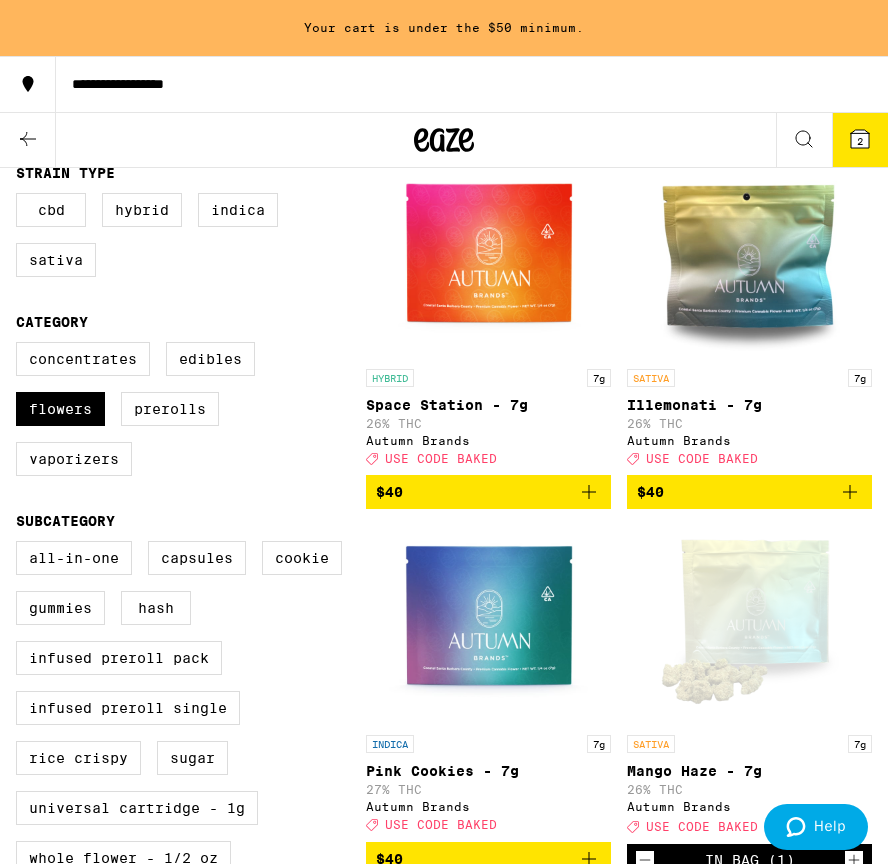 scroll, scrollTop: 193, scrollLeft: 0, axis: vertical 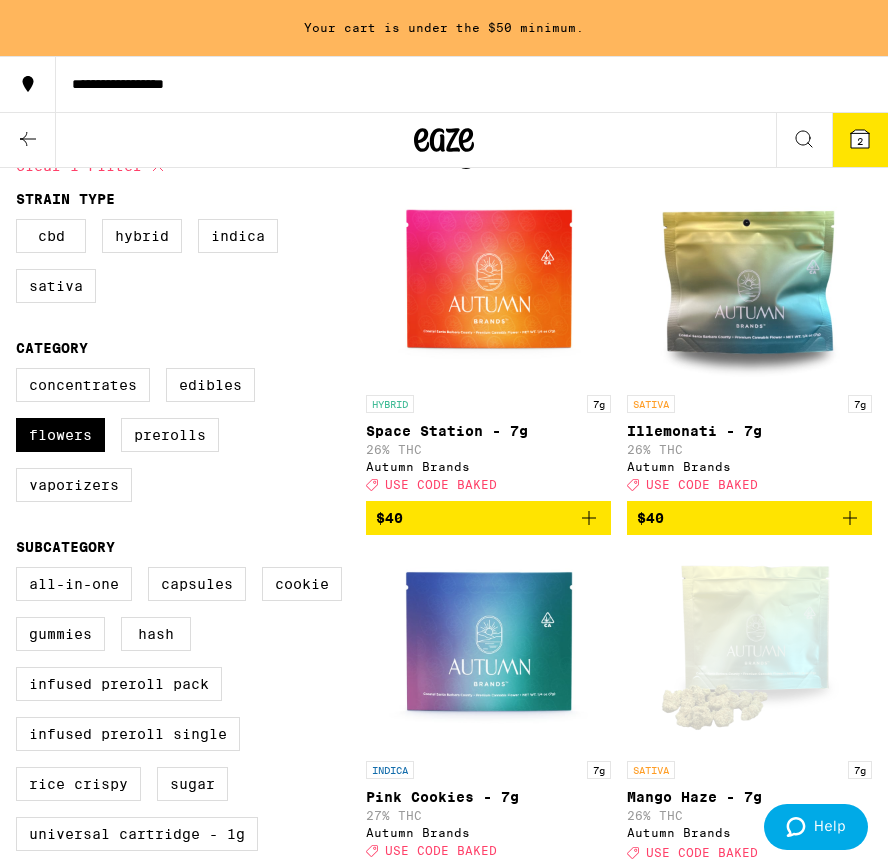click 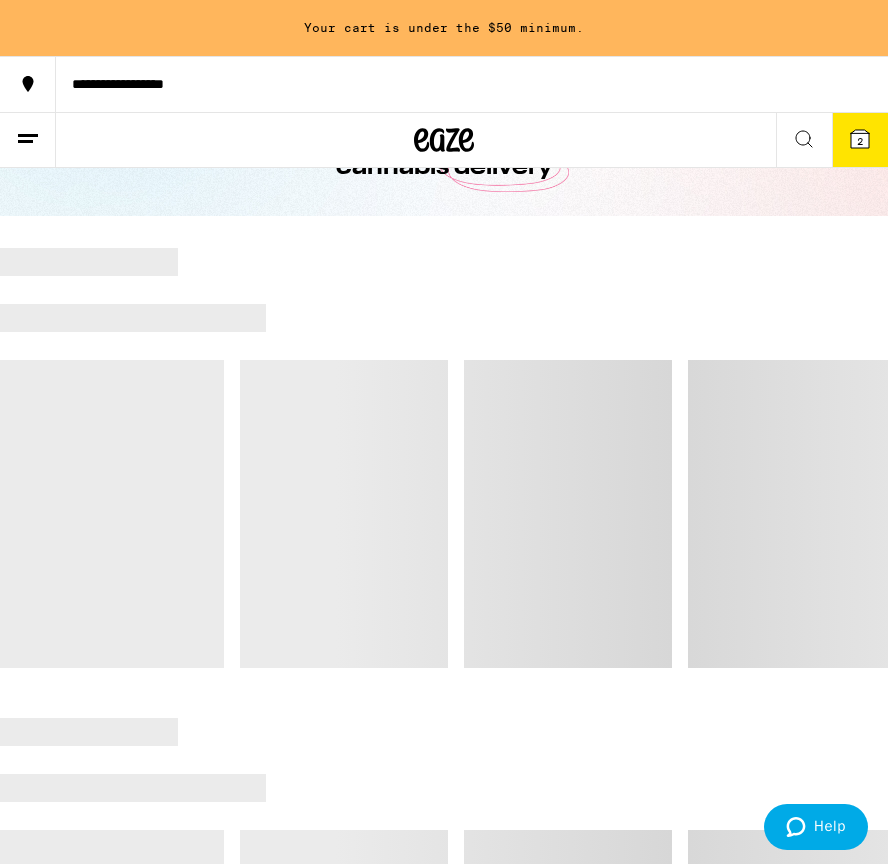 scroll, scrollTop: 137, scrollLeft: 0, axis: vertical 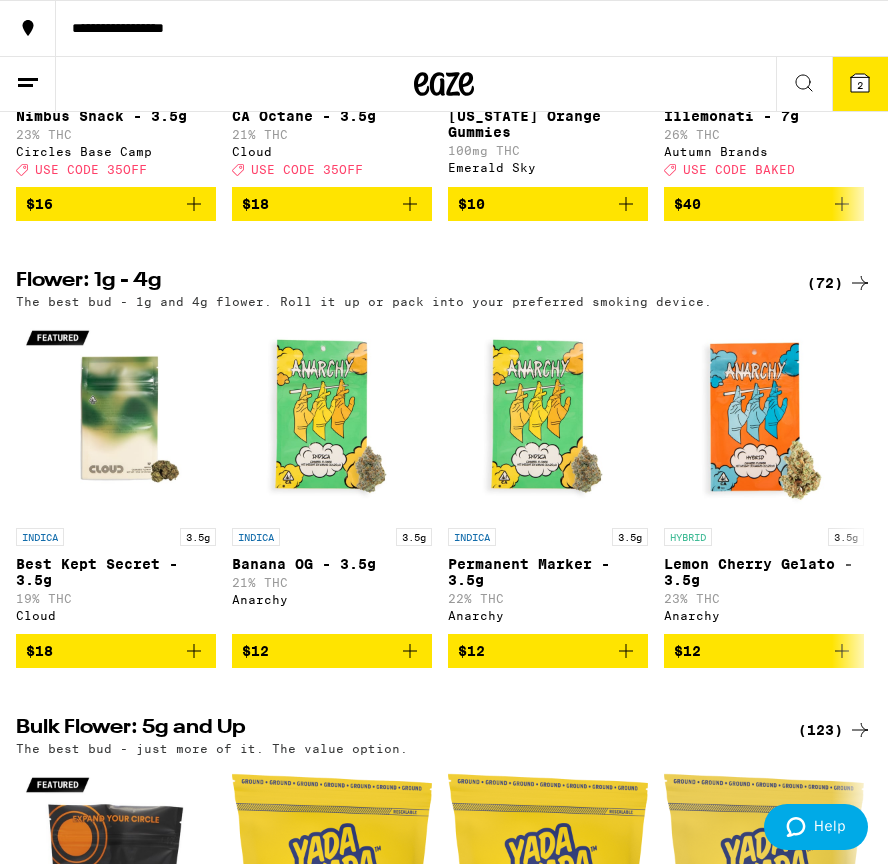 click on "(72)" at bounding box center (839, 283) 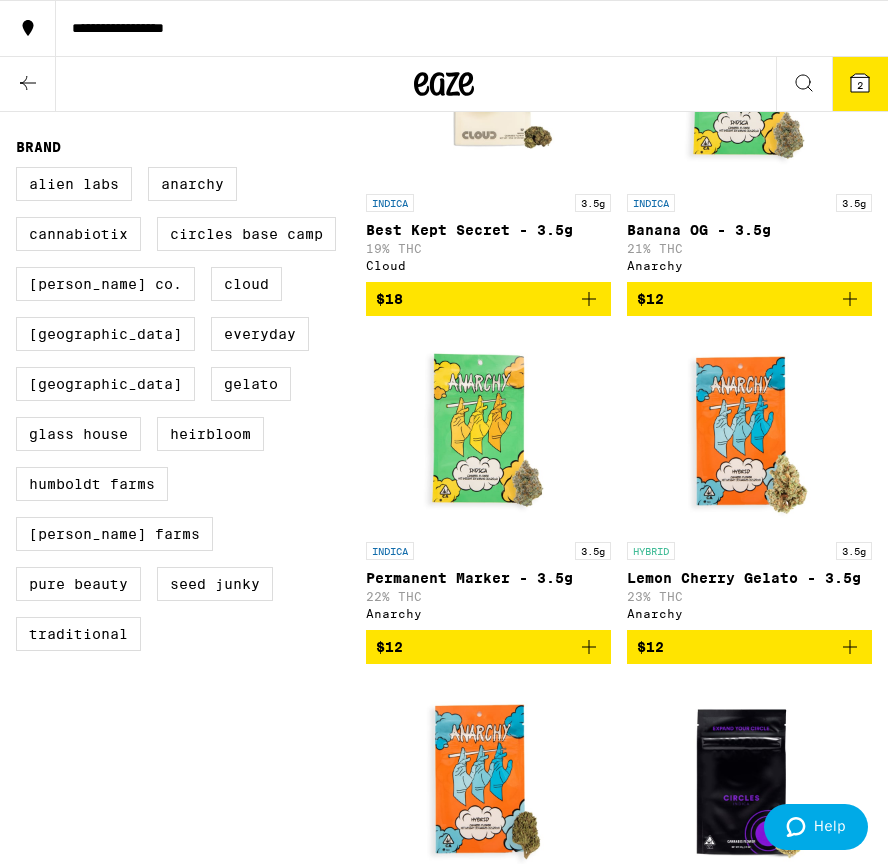 scroll, scrollTop: 374, scrollLeft: 0, axis: vertical 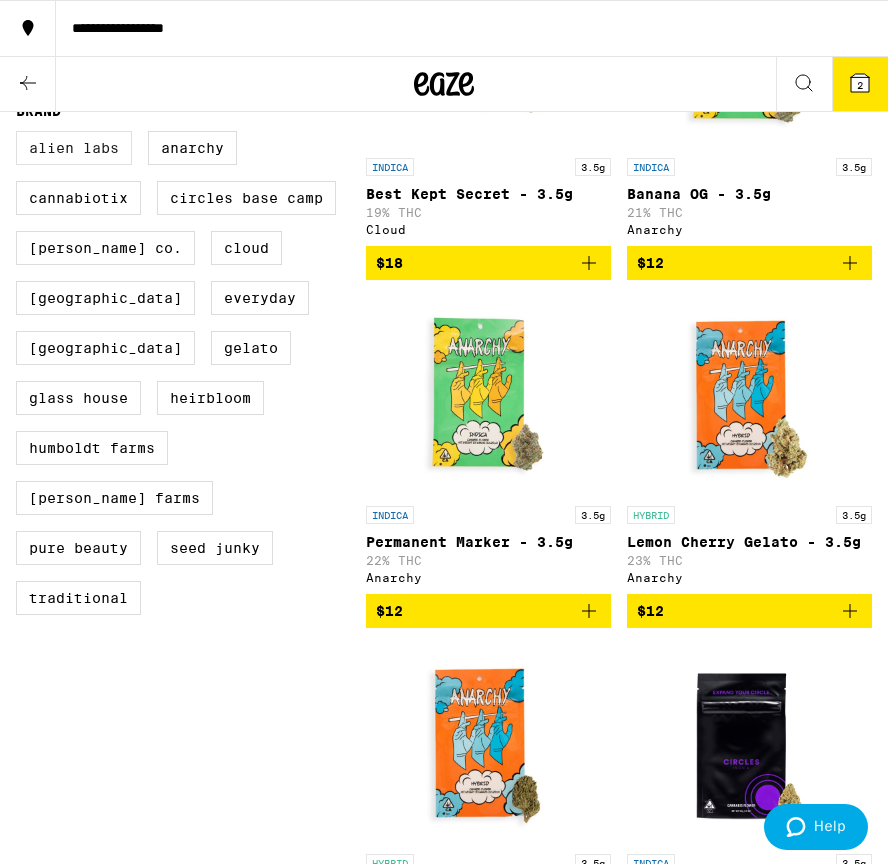 click on "Alien Labs" at bounding box center [74, 148] 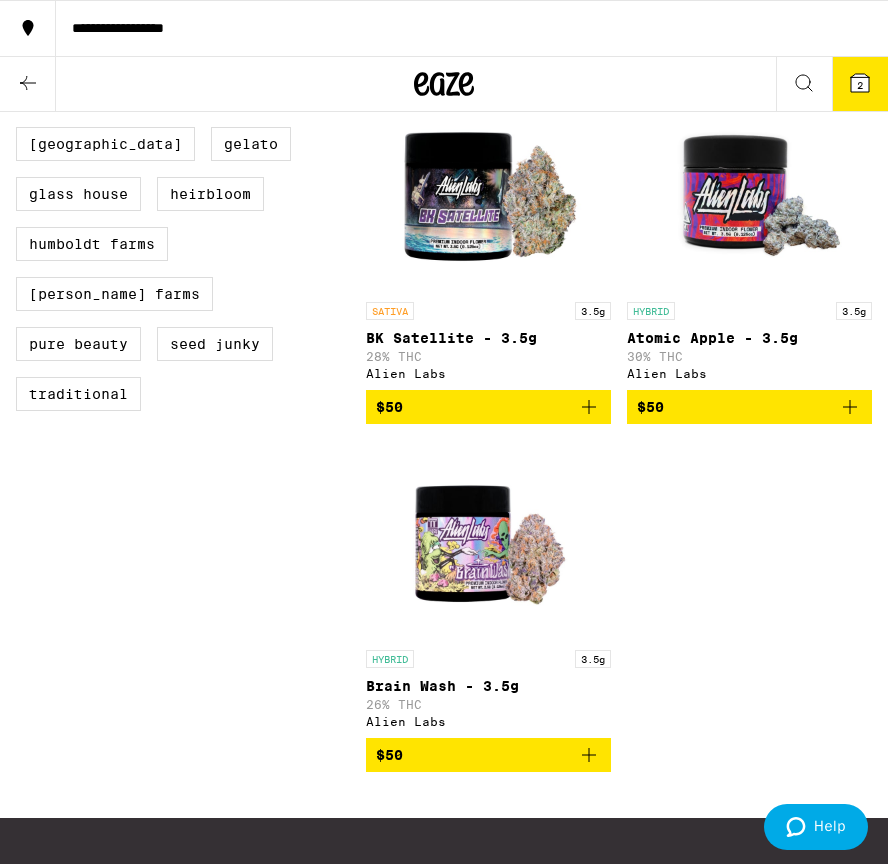 scroll, scrollTop: 336, scrollLeft: 0, axis: vertical 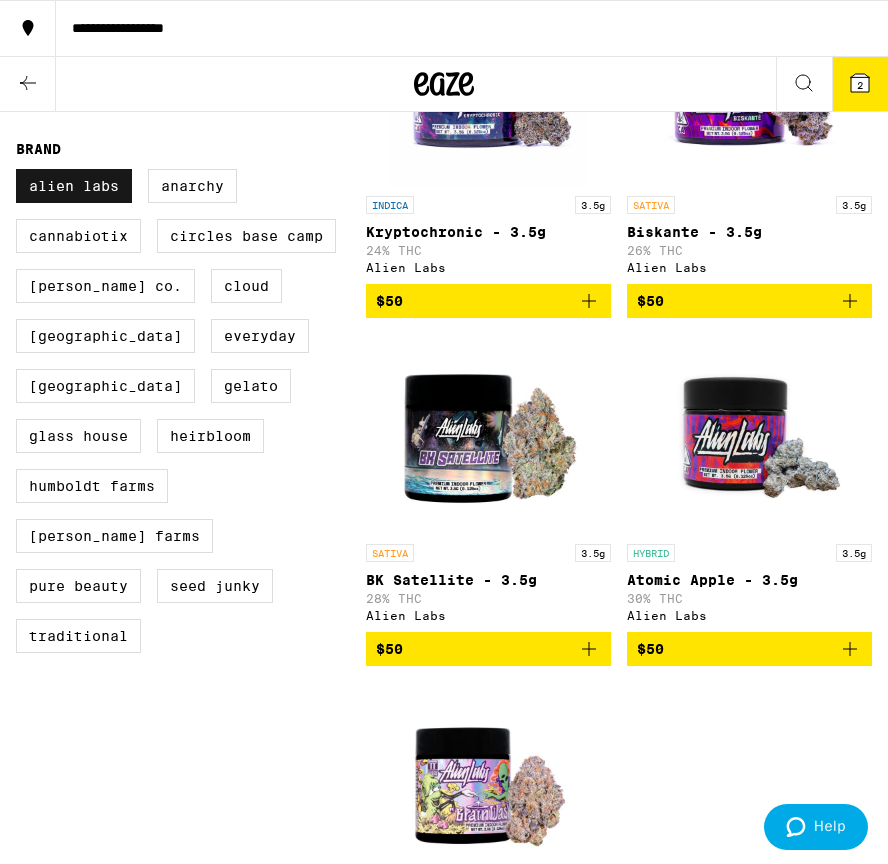 click on "Alien Labs" at bounding box center [74, 186] 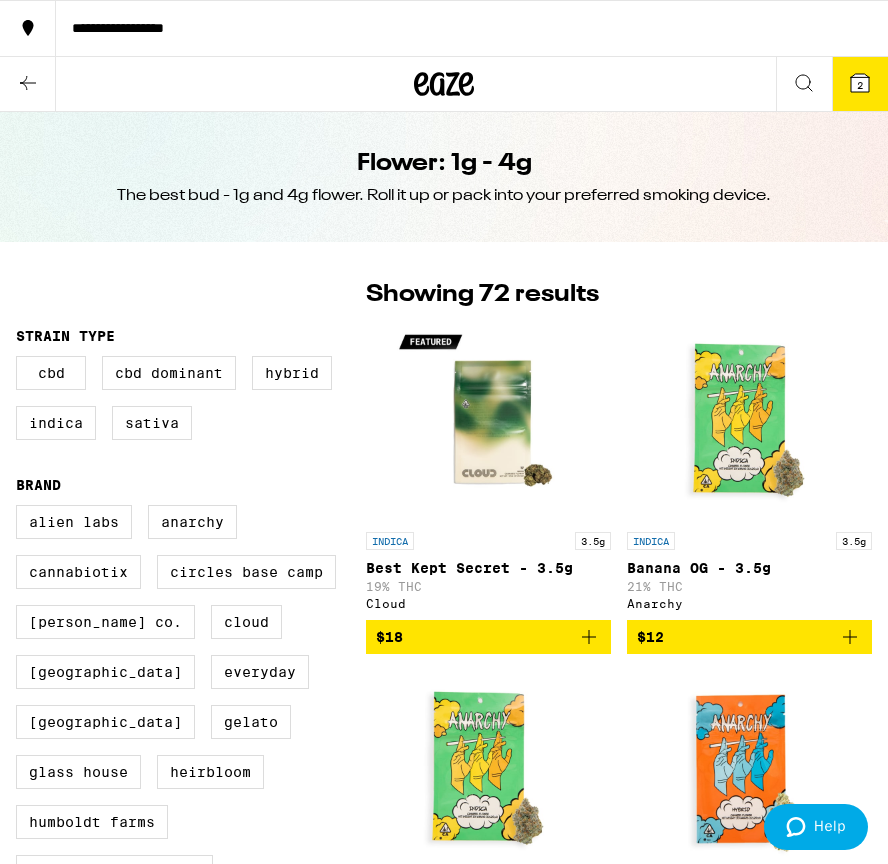 scroll, scrollTop: 0, scrollLeft: 0, axis: both 